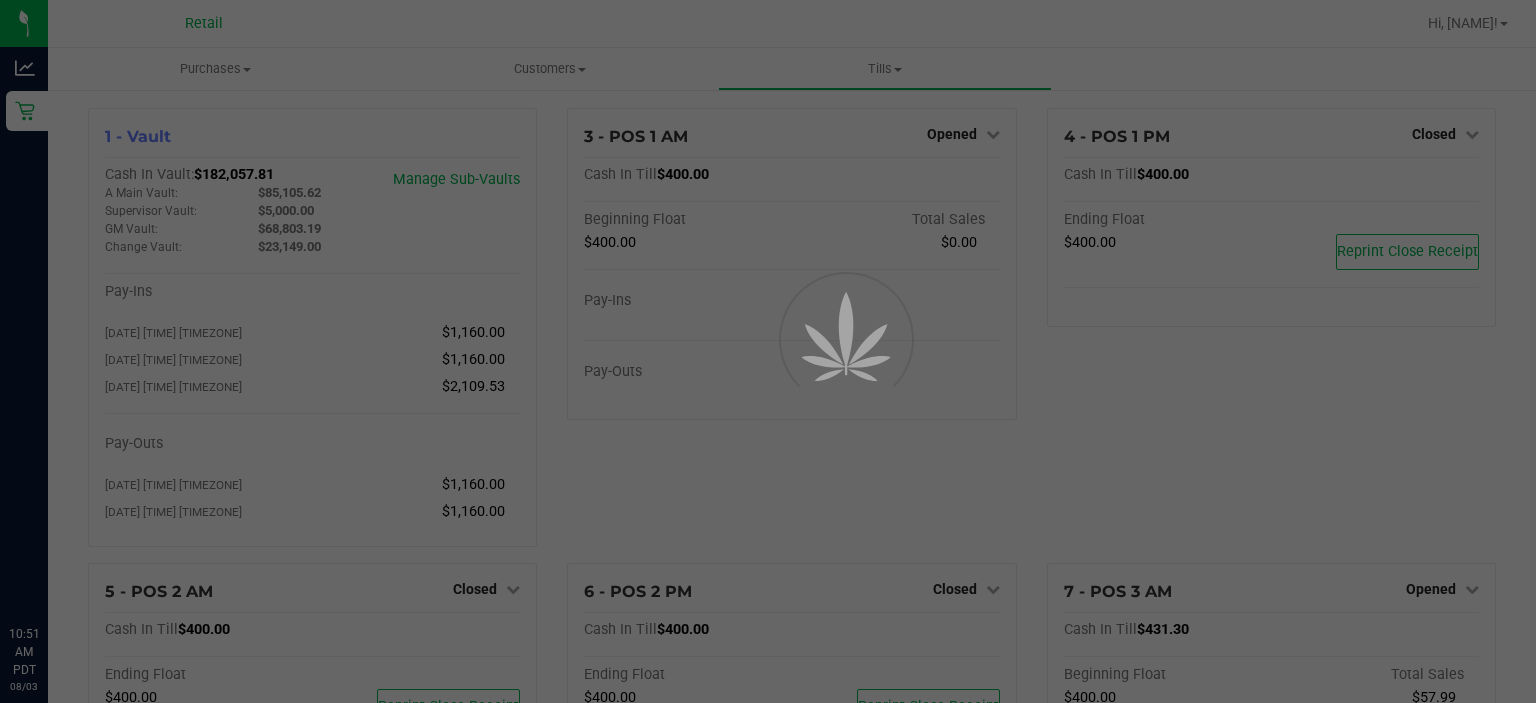 scroll, scrollTop: 0, scrollLeft: 0, axis: both 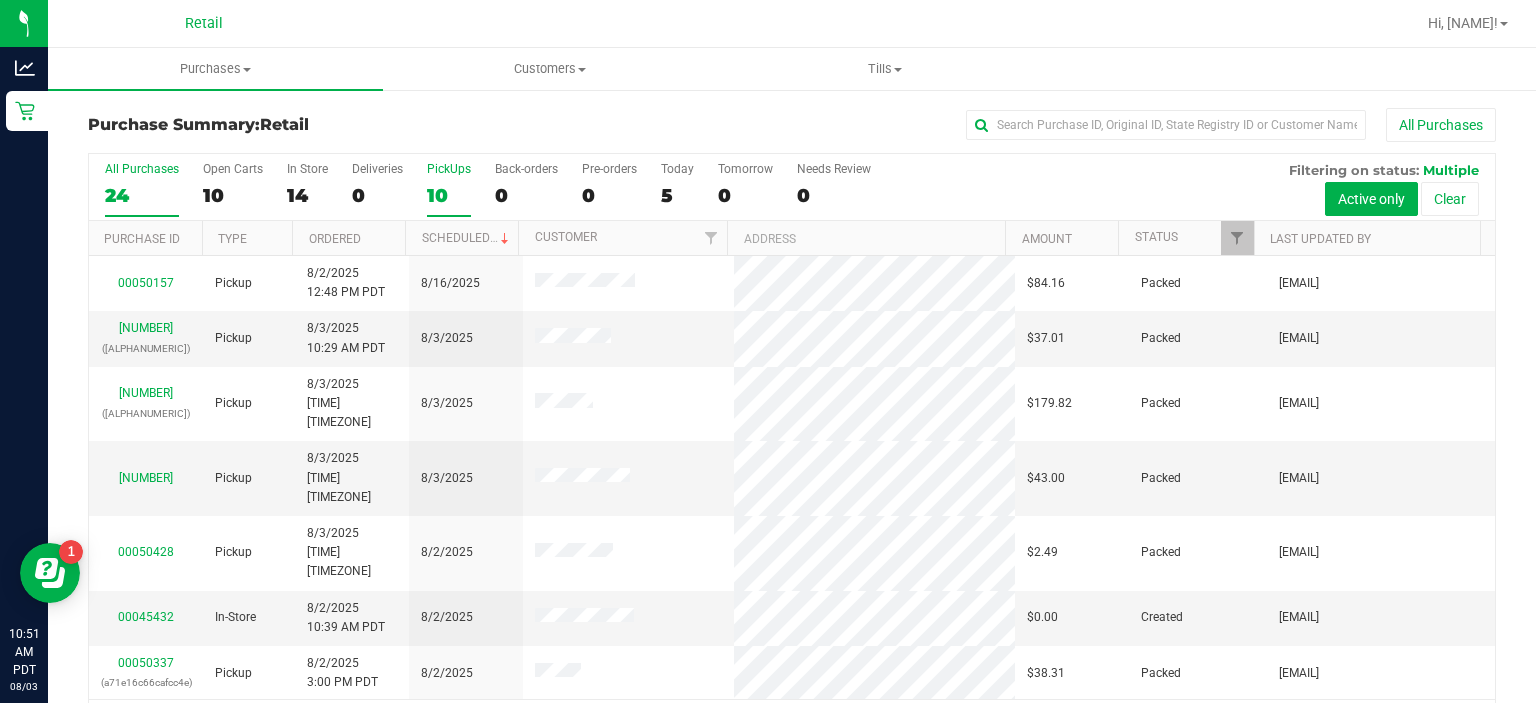 click on "PickUps" at bounding box center [449, 169] 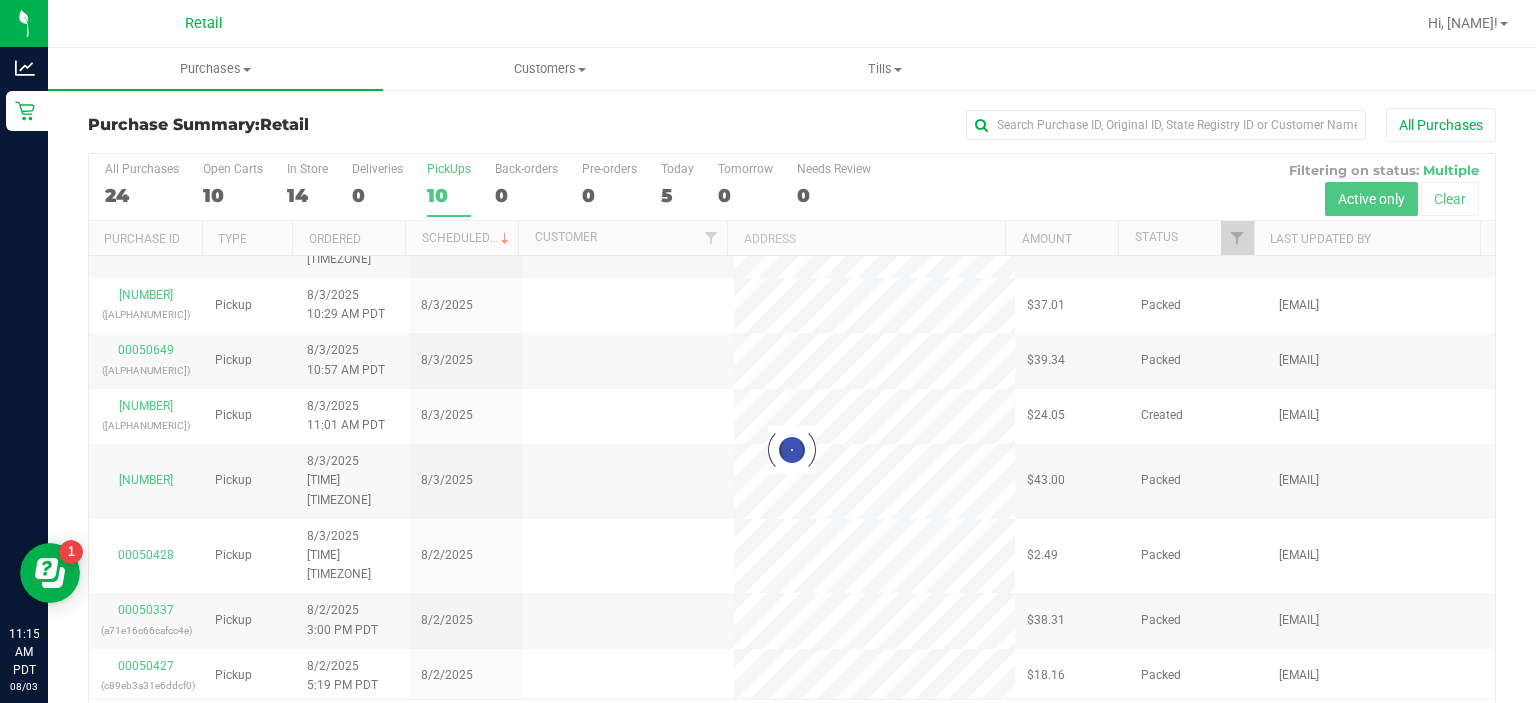 scroll, scrollTop: 0, scrollLeft: 0, axis: both 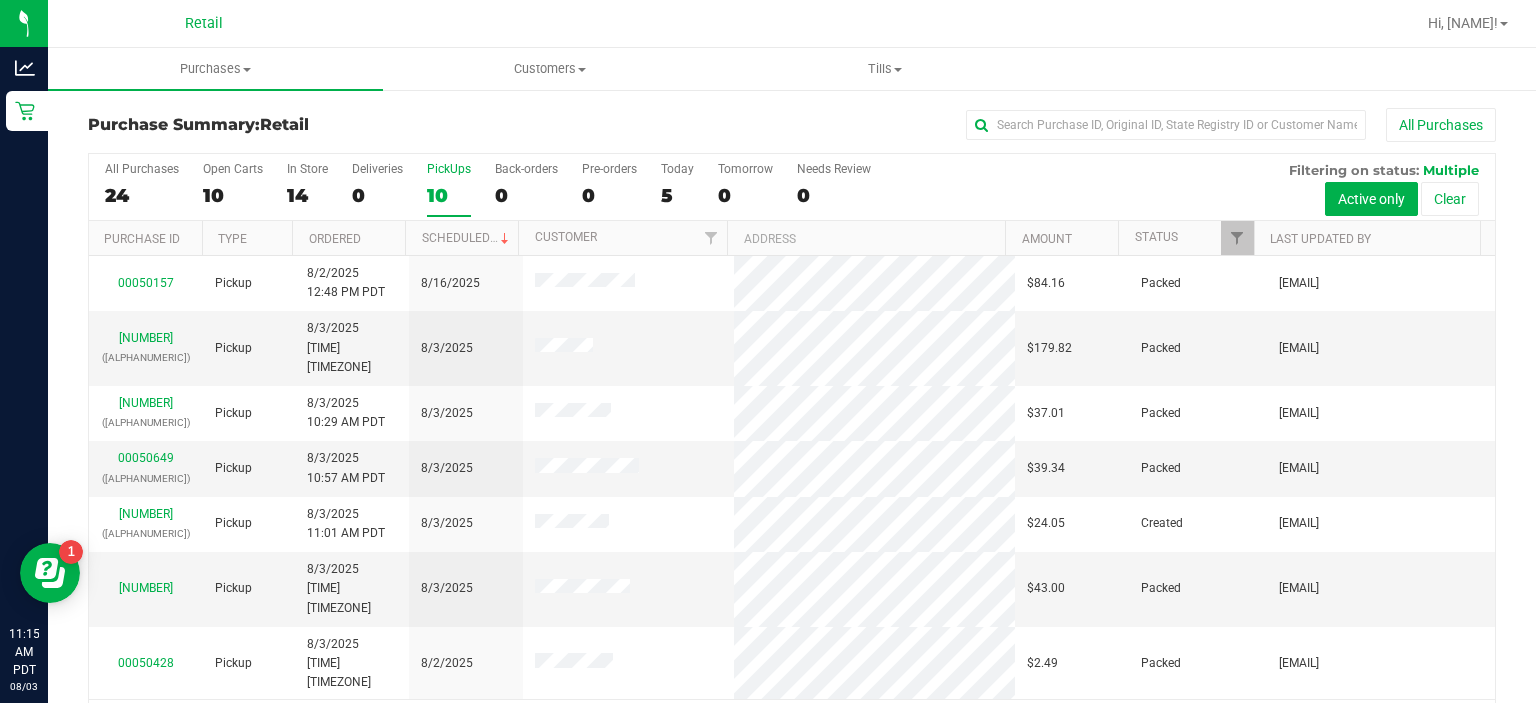 click on "PickUps" at bounding box center (449, 169) 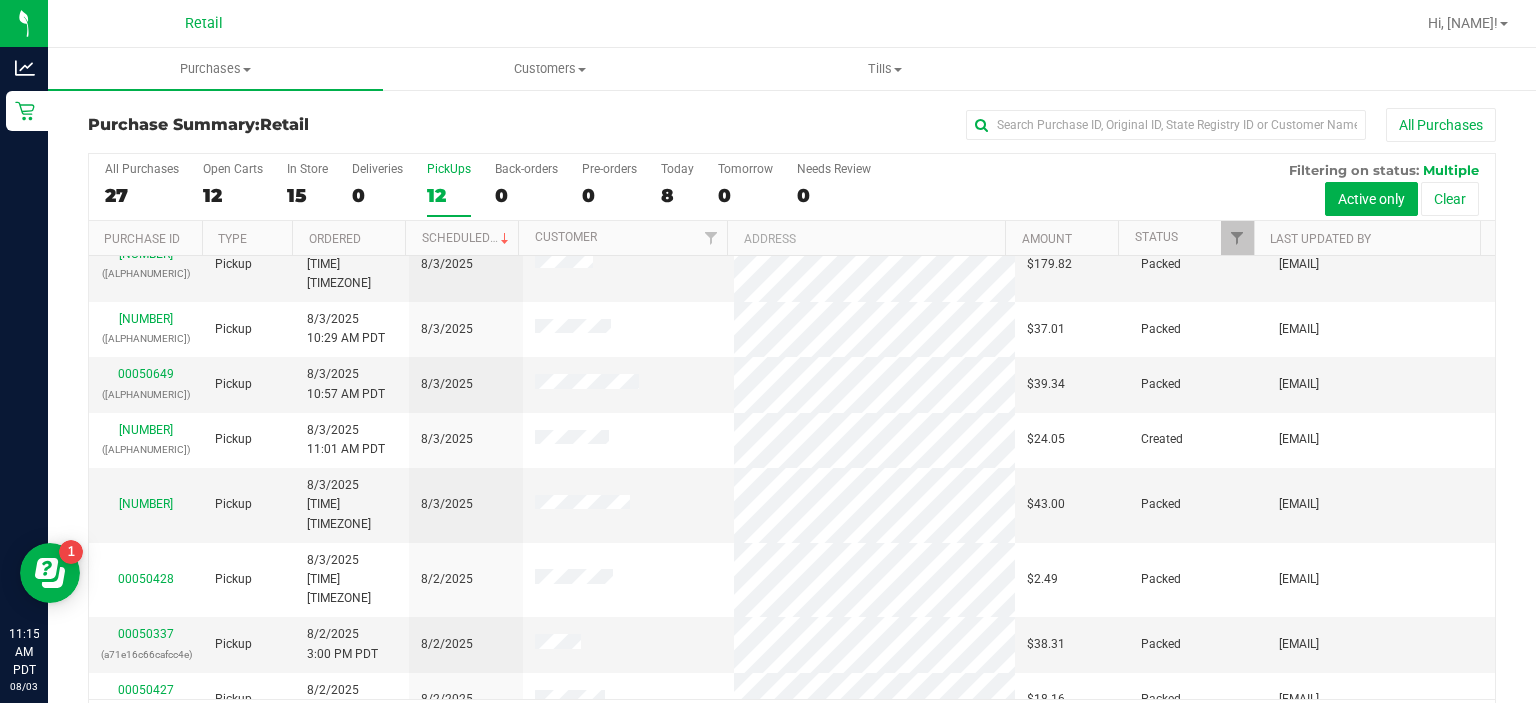 scroll, scrollTop: 43, scrollLeft: 0, axis: vertical 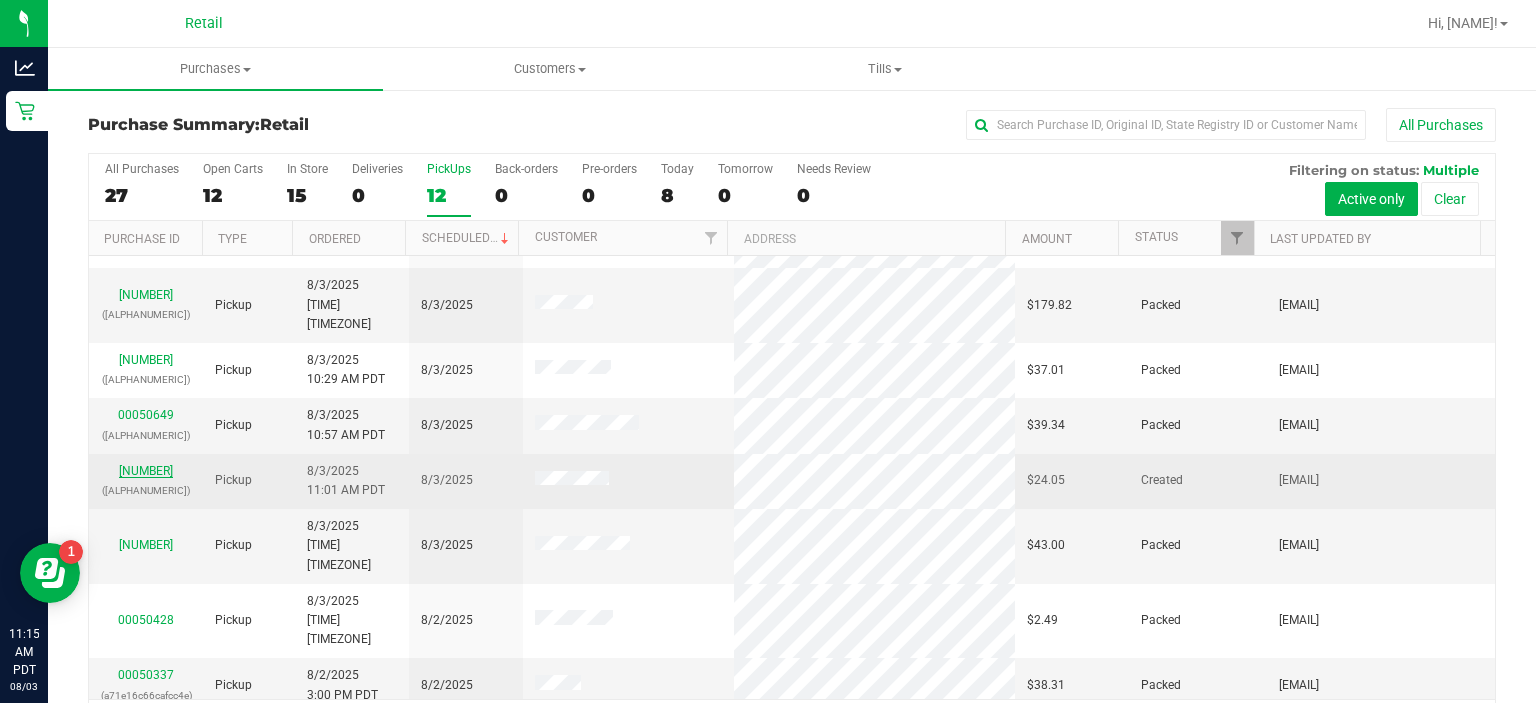click on "[NUMBER]" at bounding box center [146, 471] 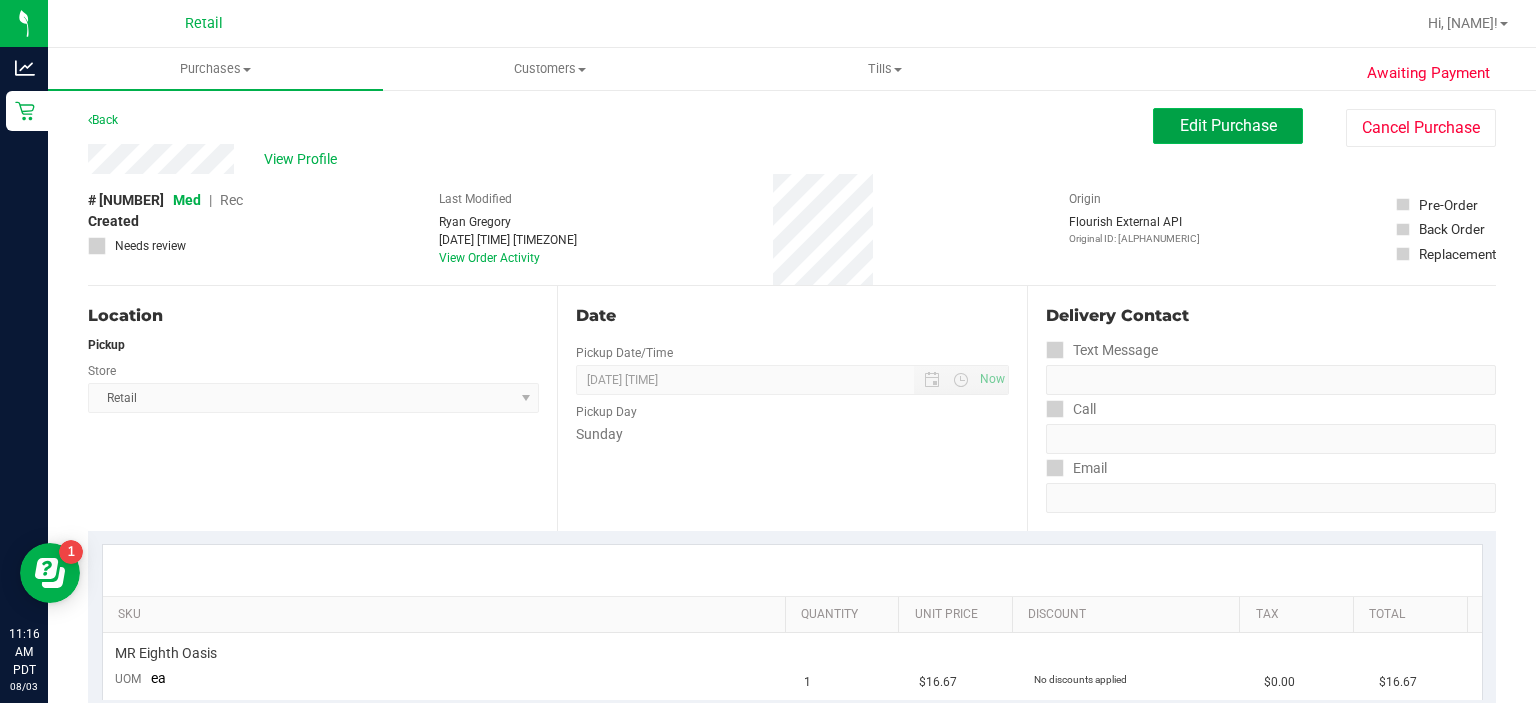 click on "Edit Purchase" at bounding box center [1228, 125] 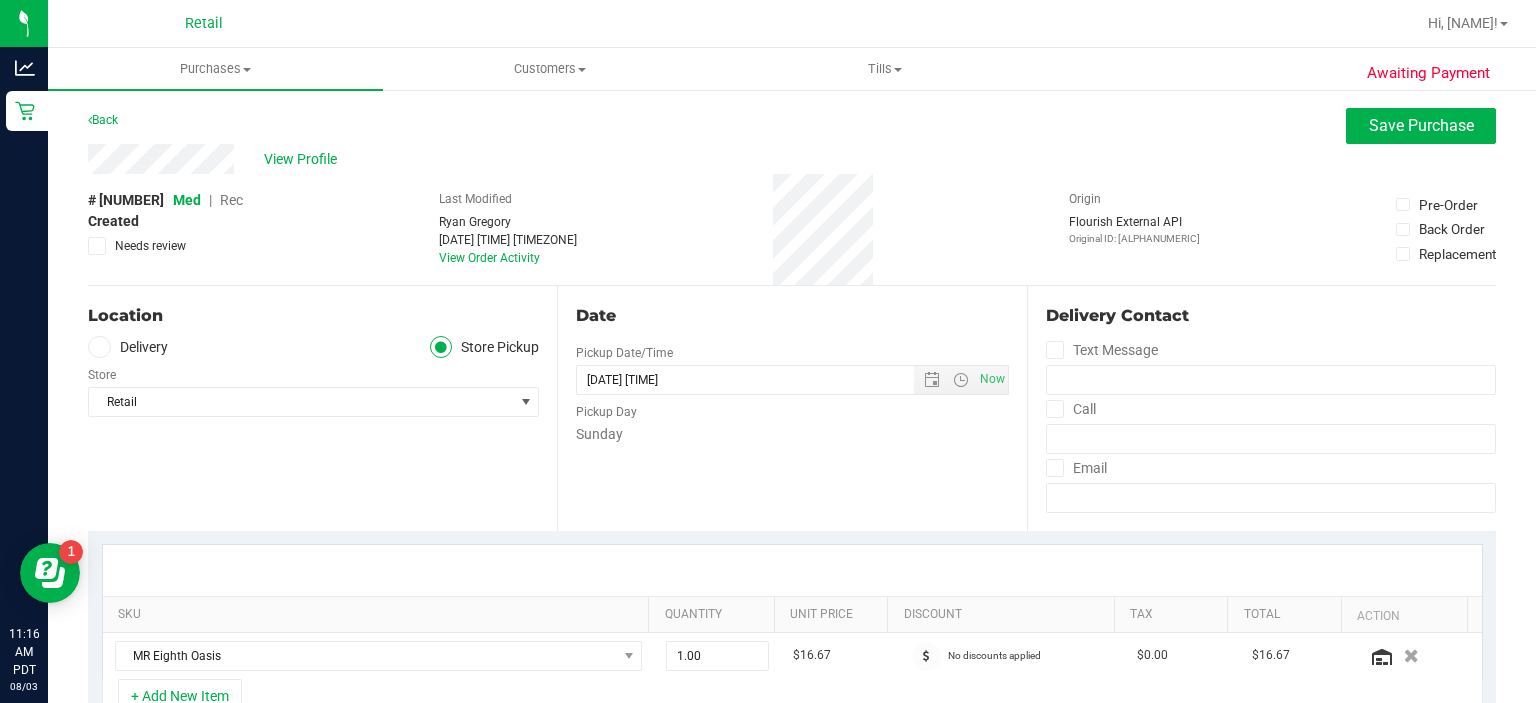 click on "Rec" at bounding box center (231, 200) 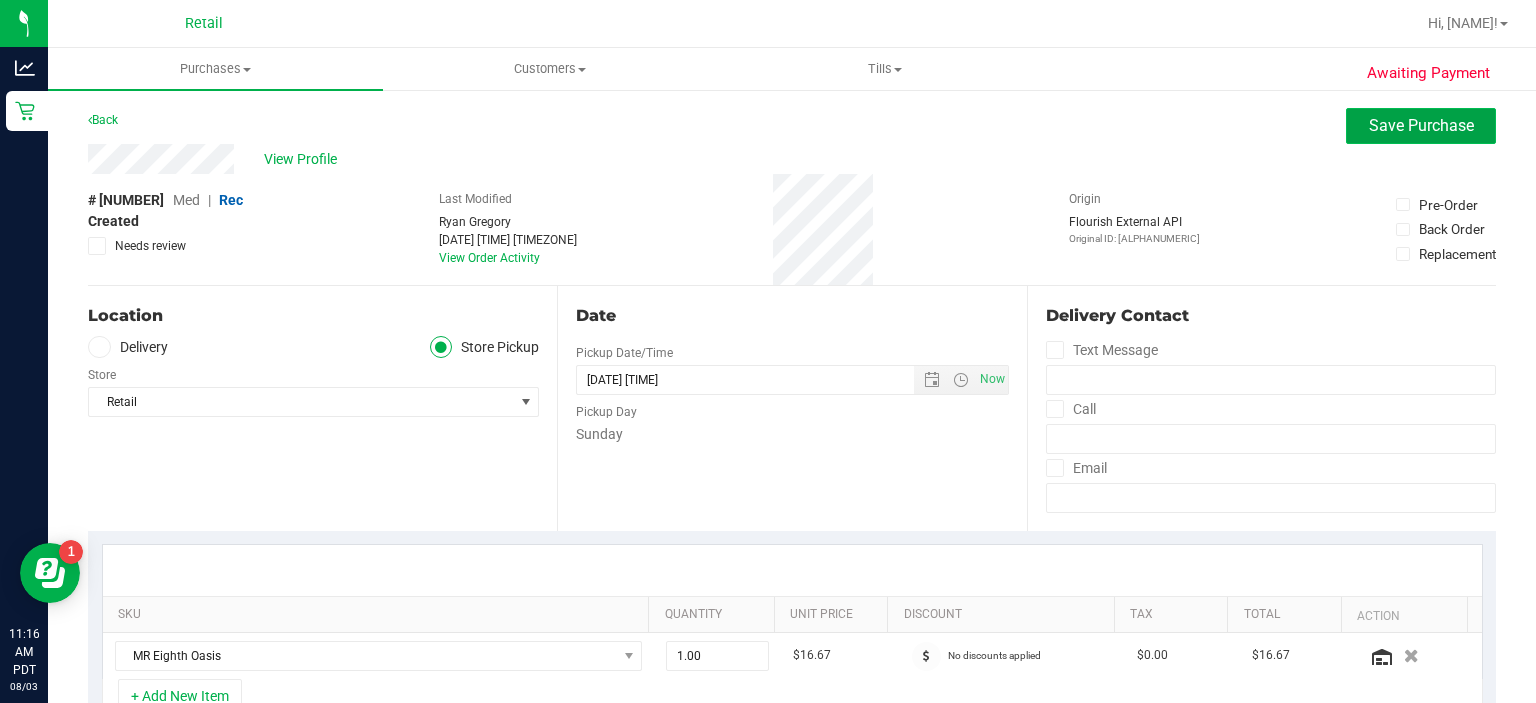 click on "Save Purchase" at bounding box center [1421, 125] 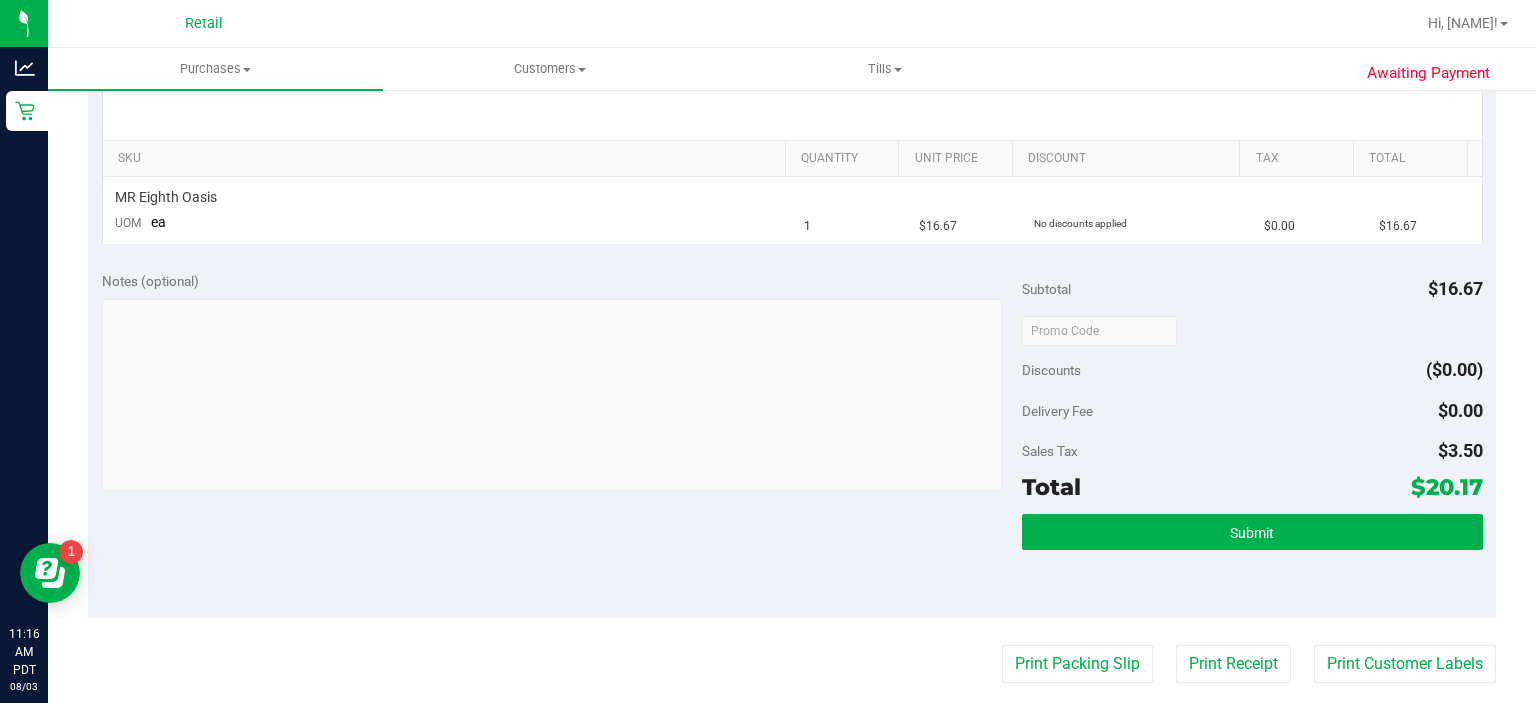 scroll, scrollTop: 506, scrollLeft: 0, axis: vertical 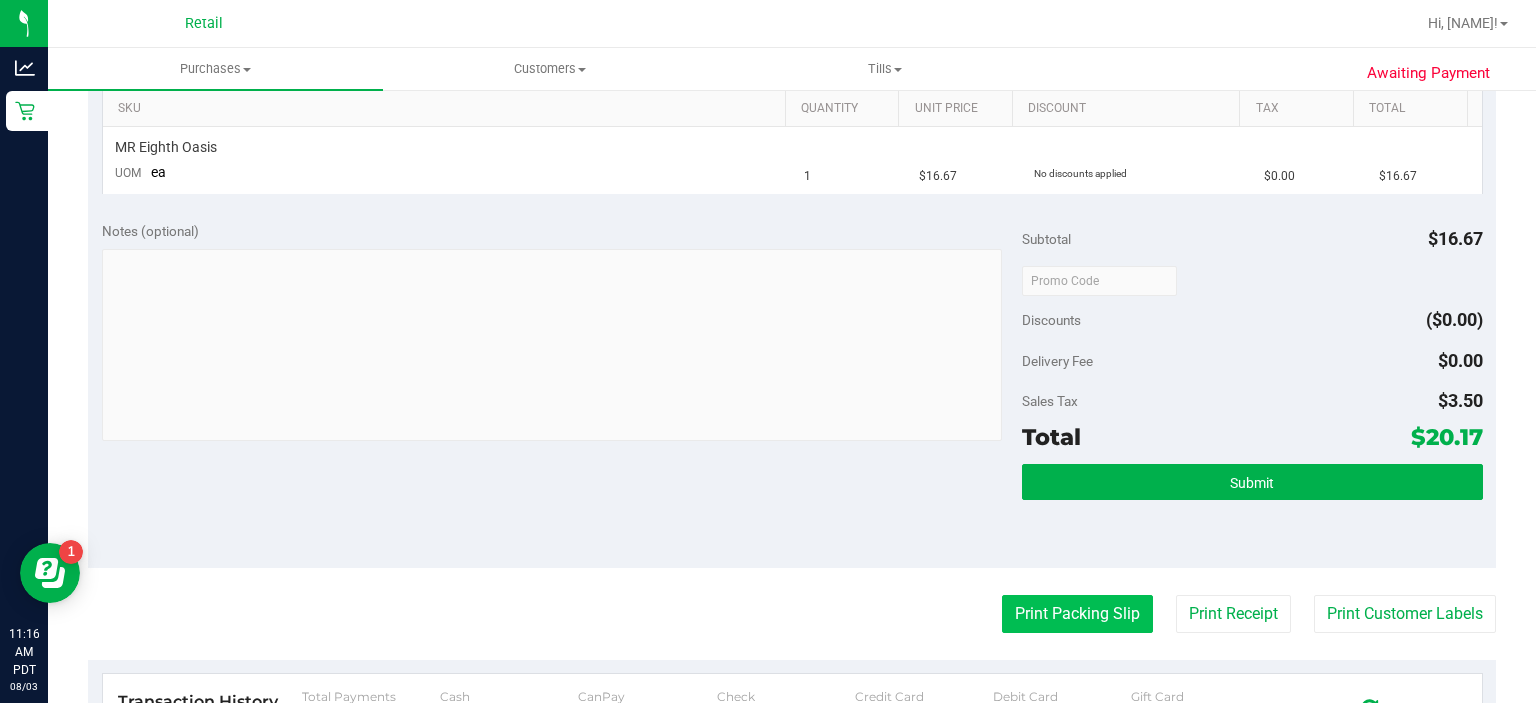 click on "Print Packing Slip" at bounding box center [1077, 614] 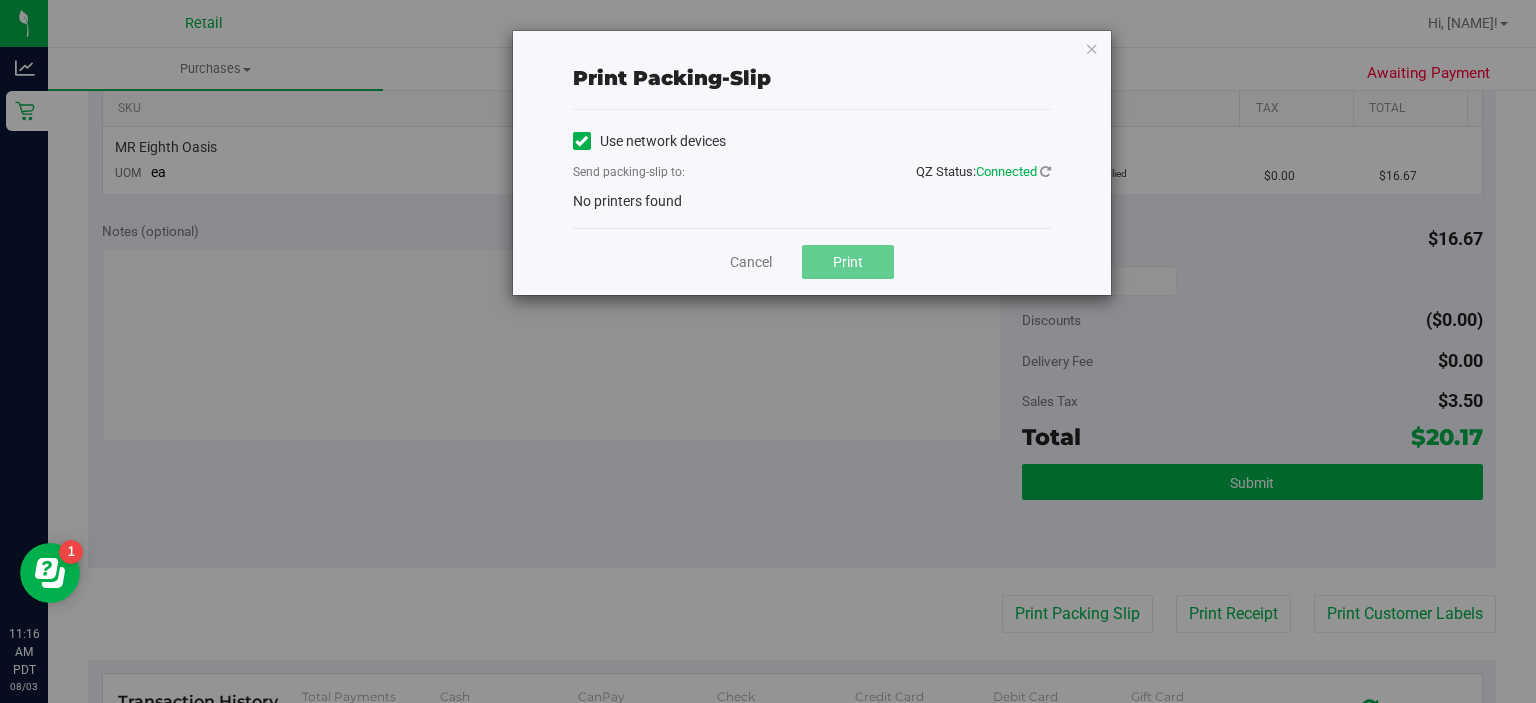 click at bounding box center [581, 141] 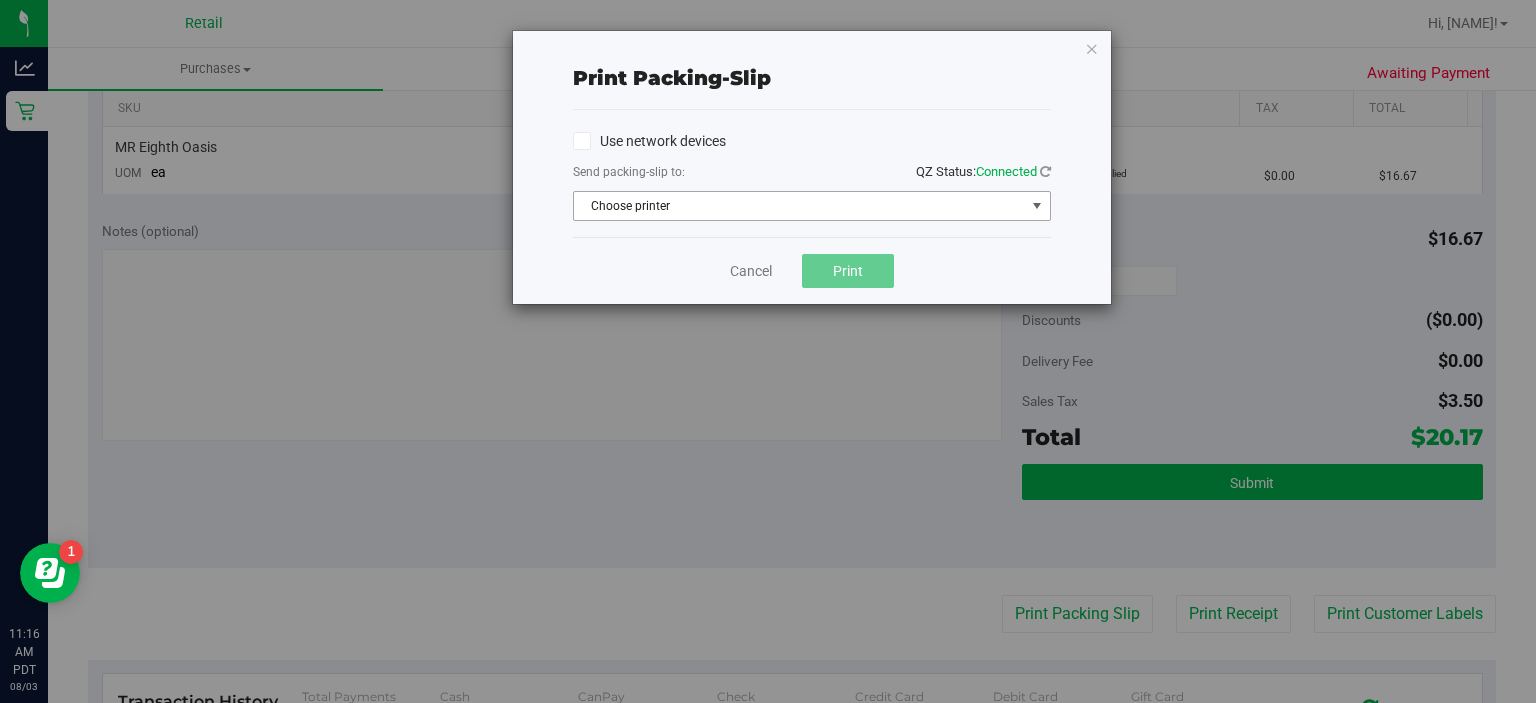 click at bounding box center (1037, 206) 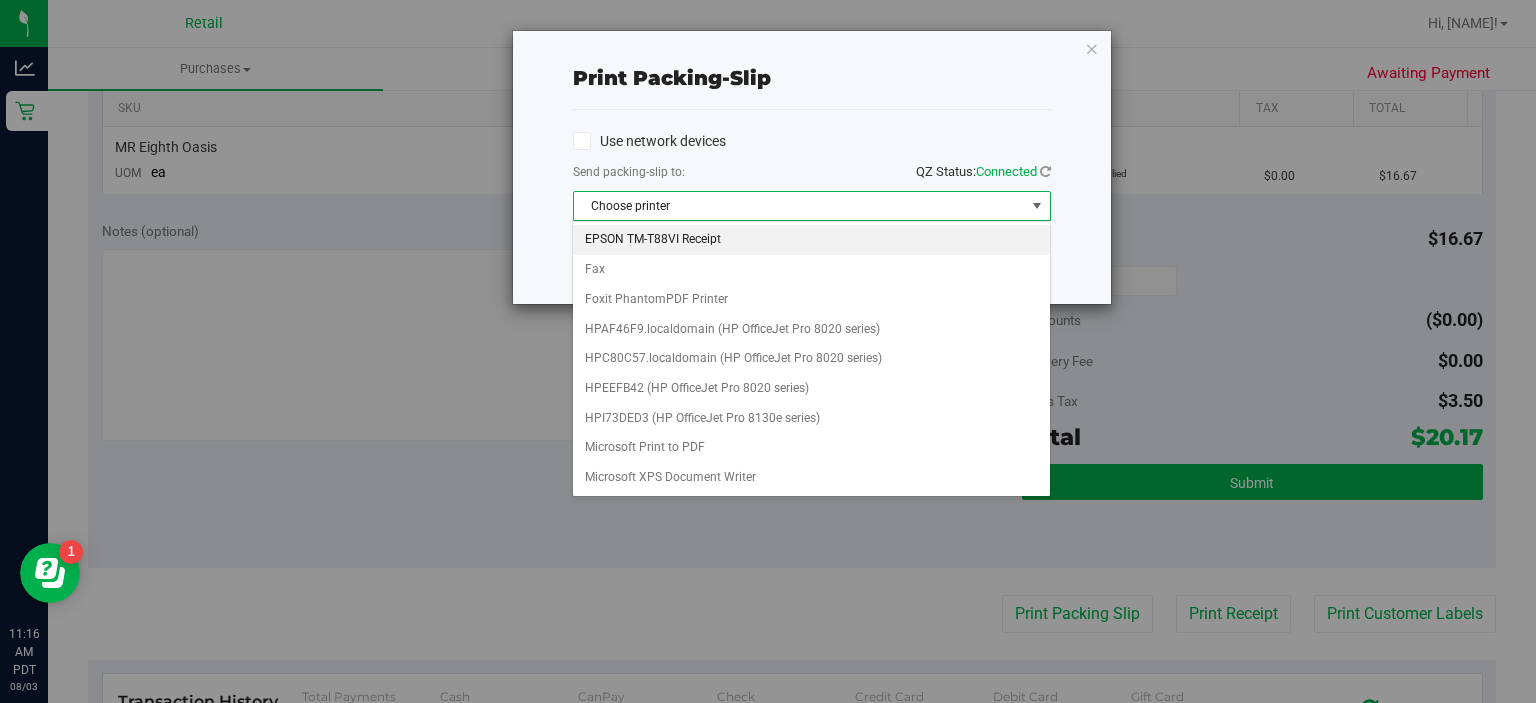 click on "EPSON TM-T88VI Receipt" at bounding box center (811, 240) 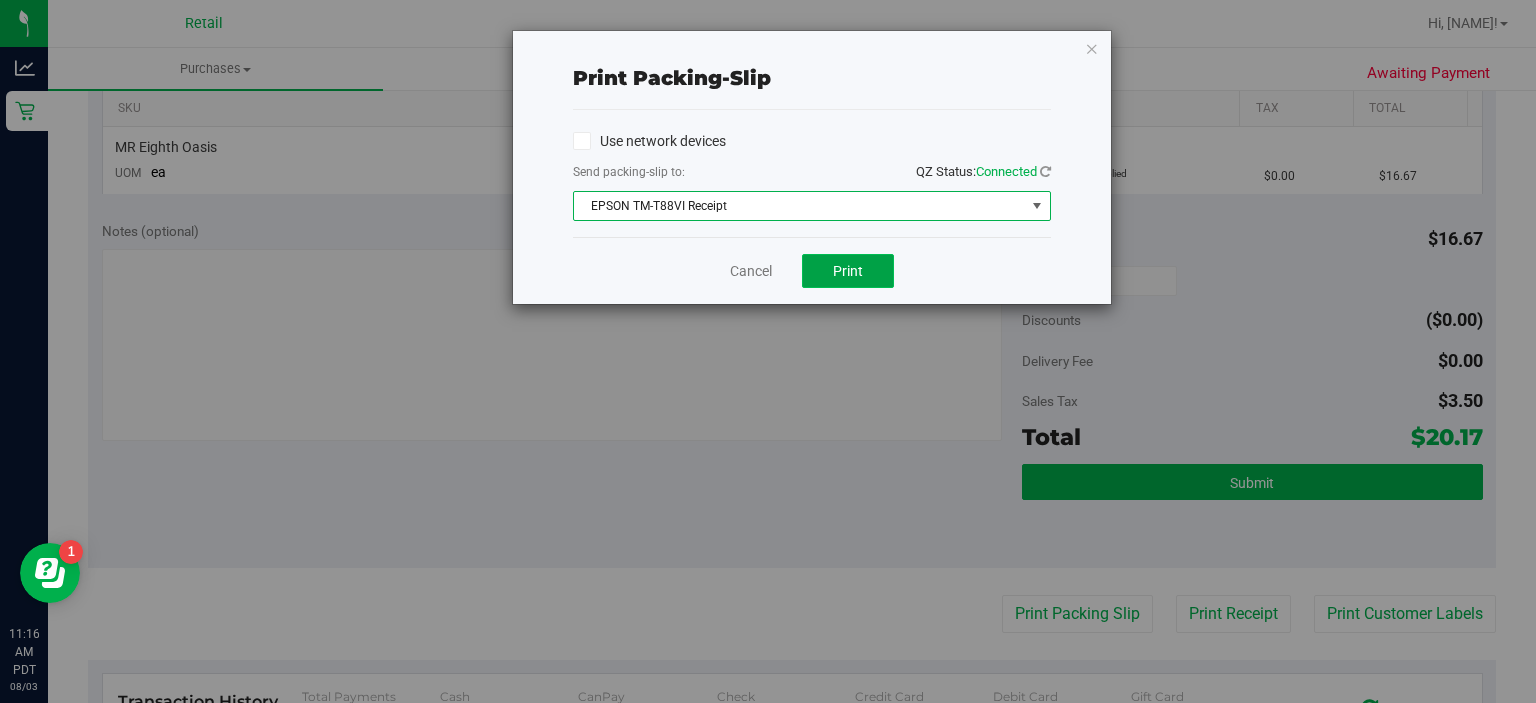 click on "Print" at bounding box center (848, 271) 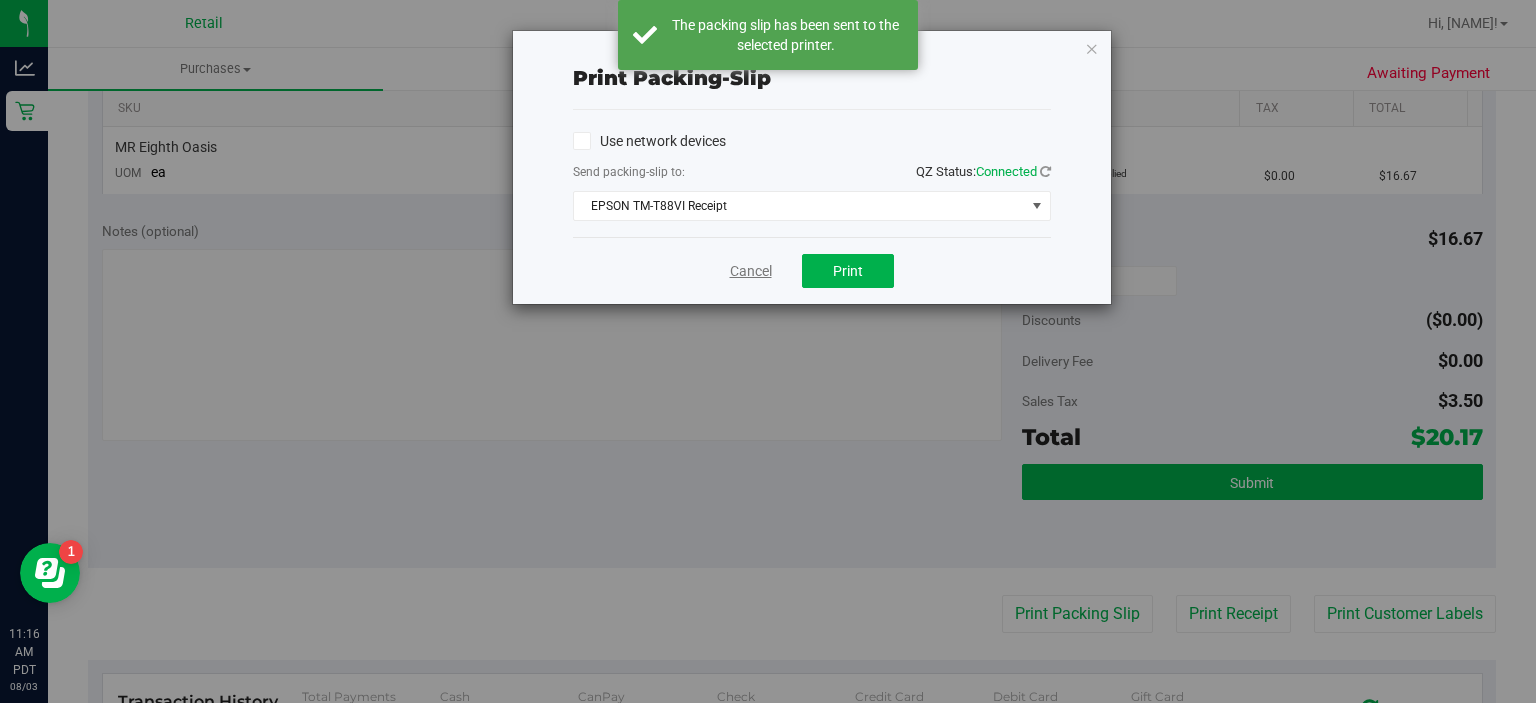 click on "Cancel" at bounding box center (751, 271) 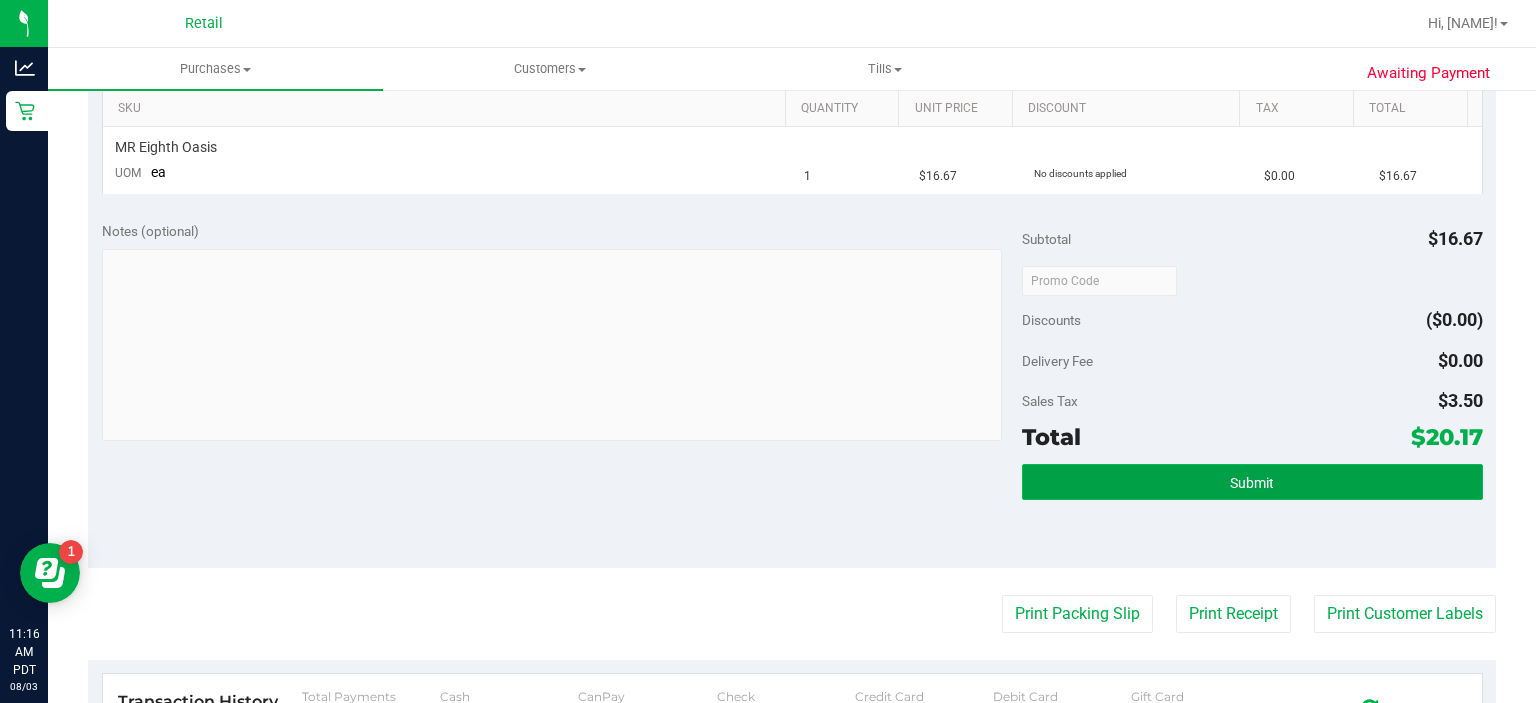 click on "Submit" at bounding box center (1252, 482) 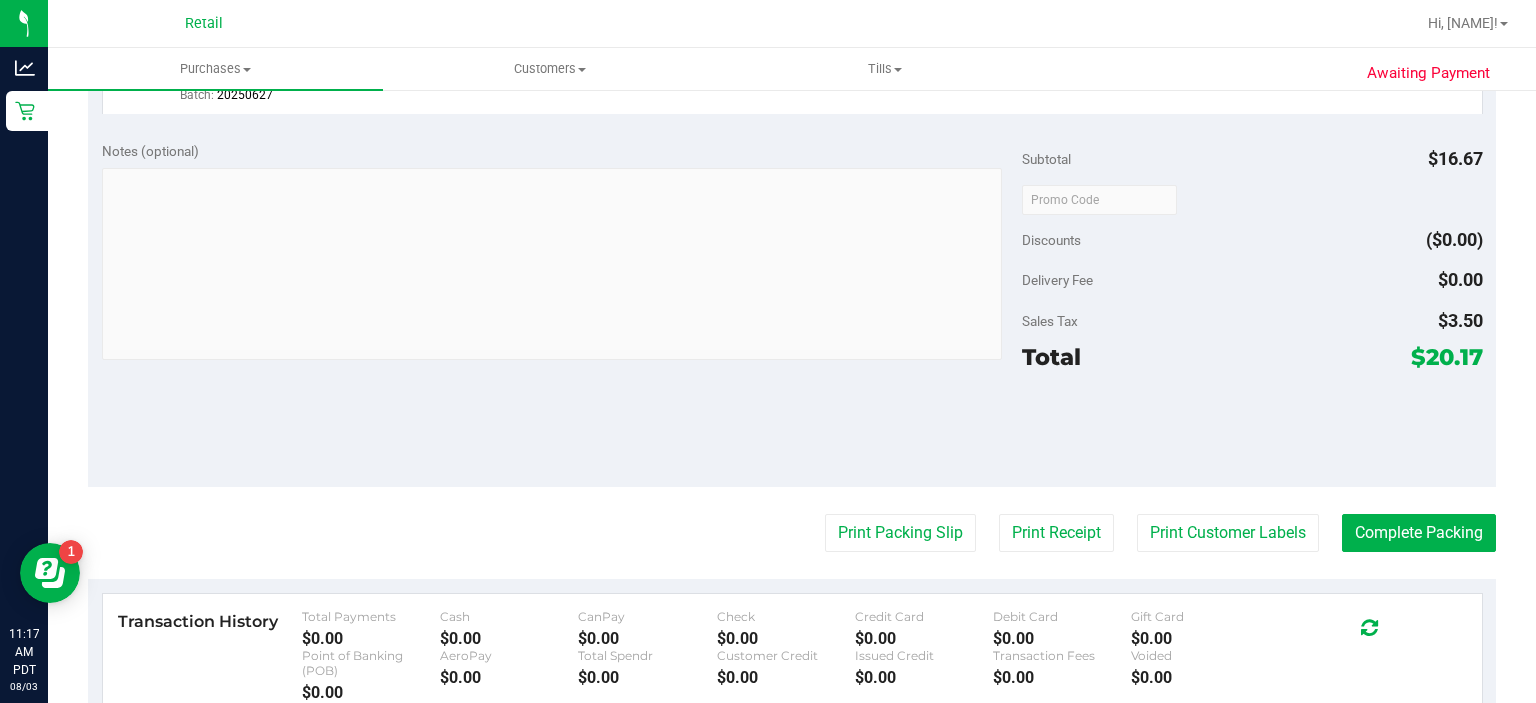 scroll, scrollTop: 722, scrollLeft: 0, axis: vertical 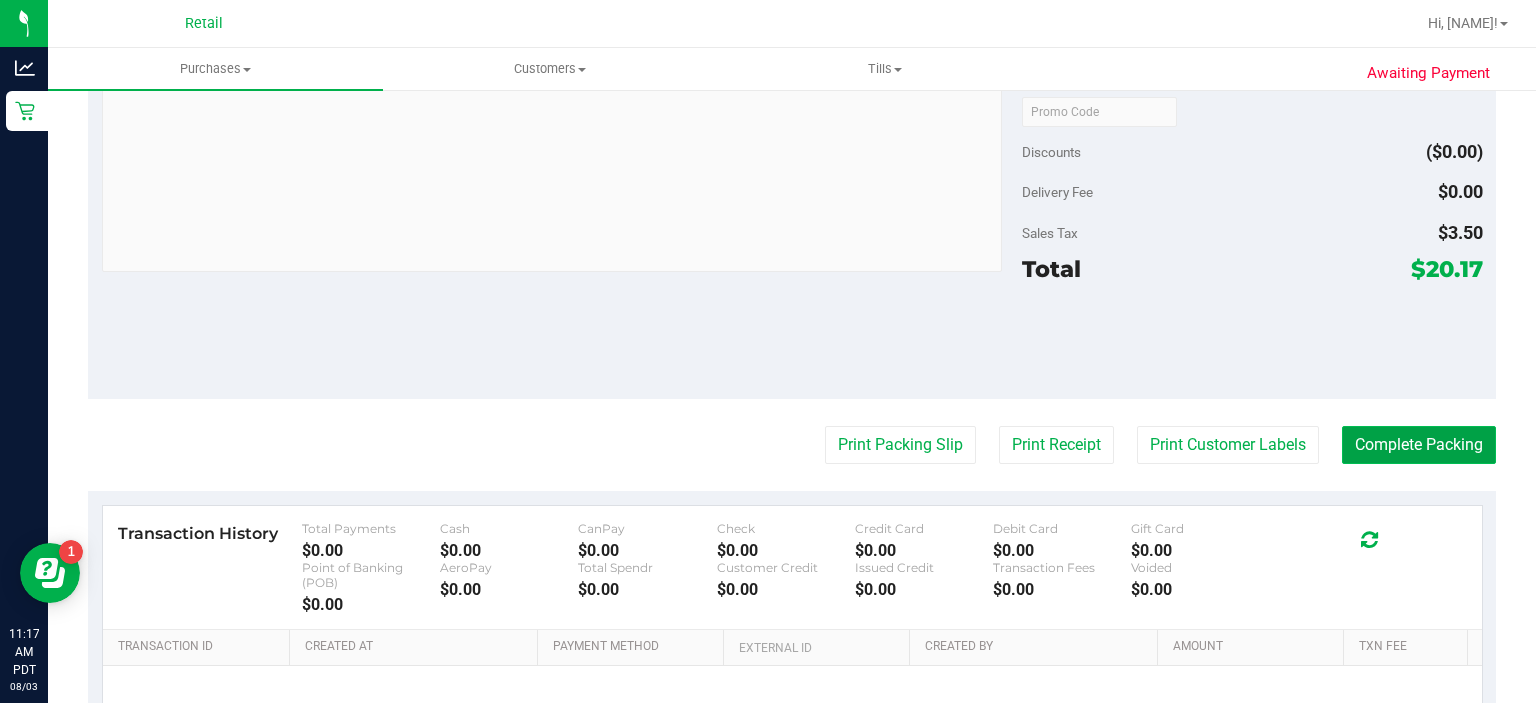 click on "Complete Packing" at bounding box center (1419, 445) 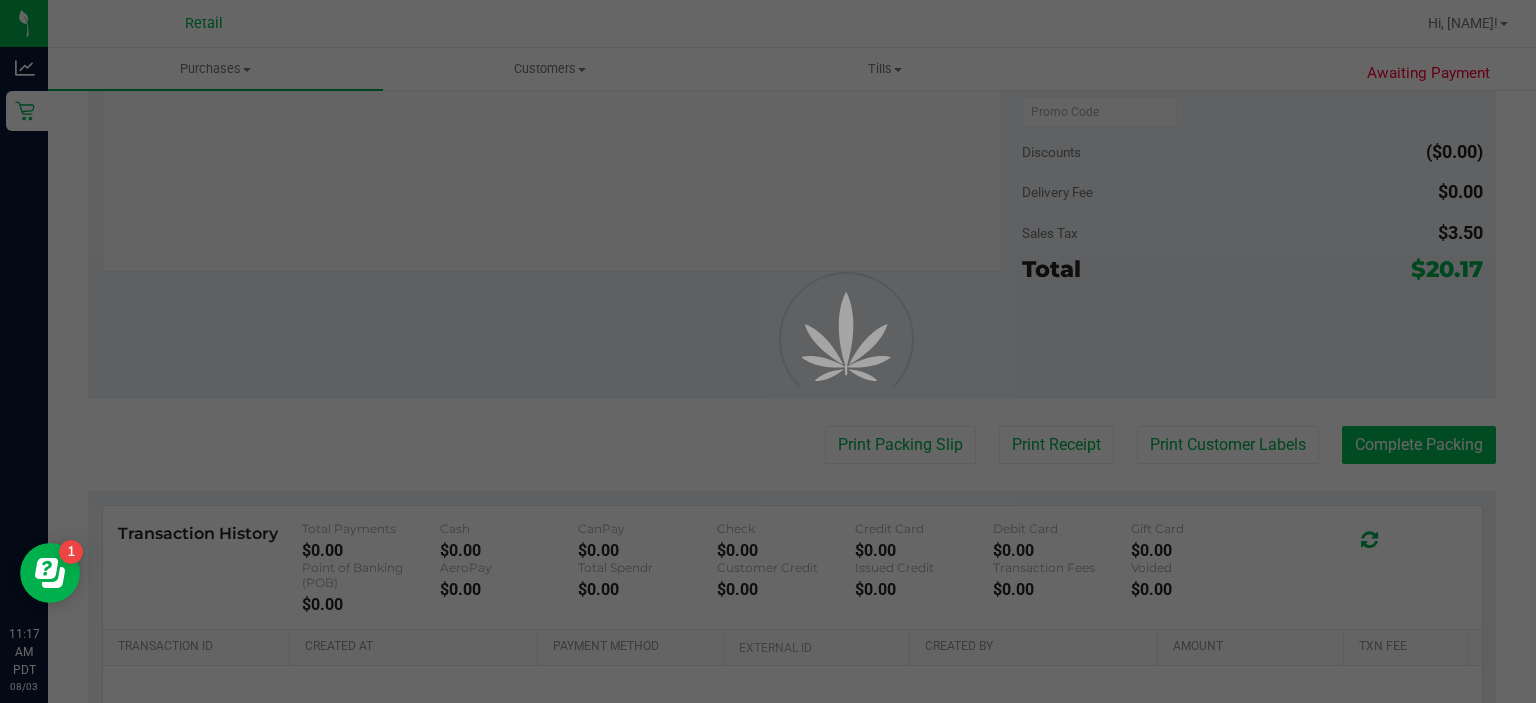 scroll, scrollTop: 0, scrollLeft: 0, axis: both 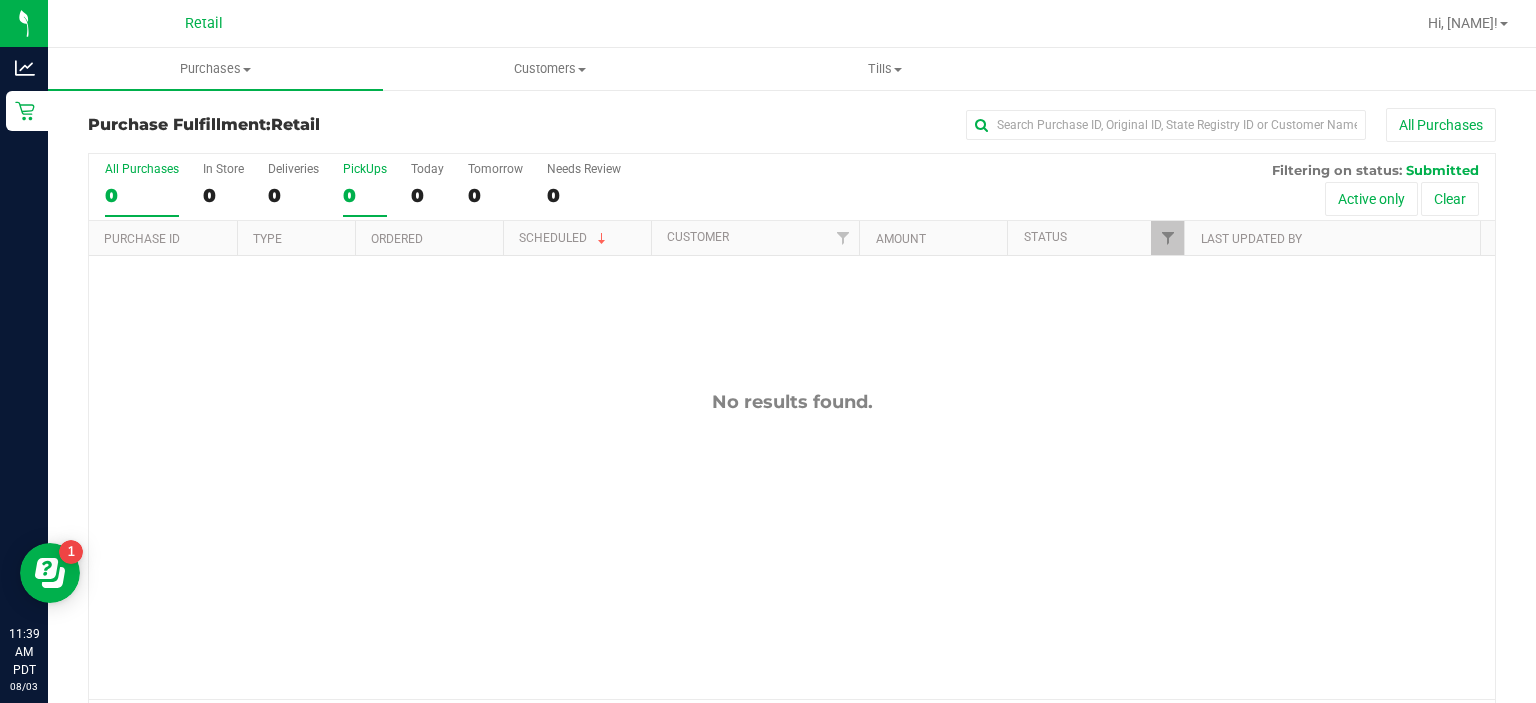 click on "PickUps" at bounding box center (365, 169) 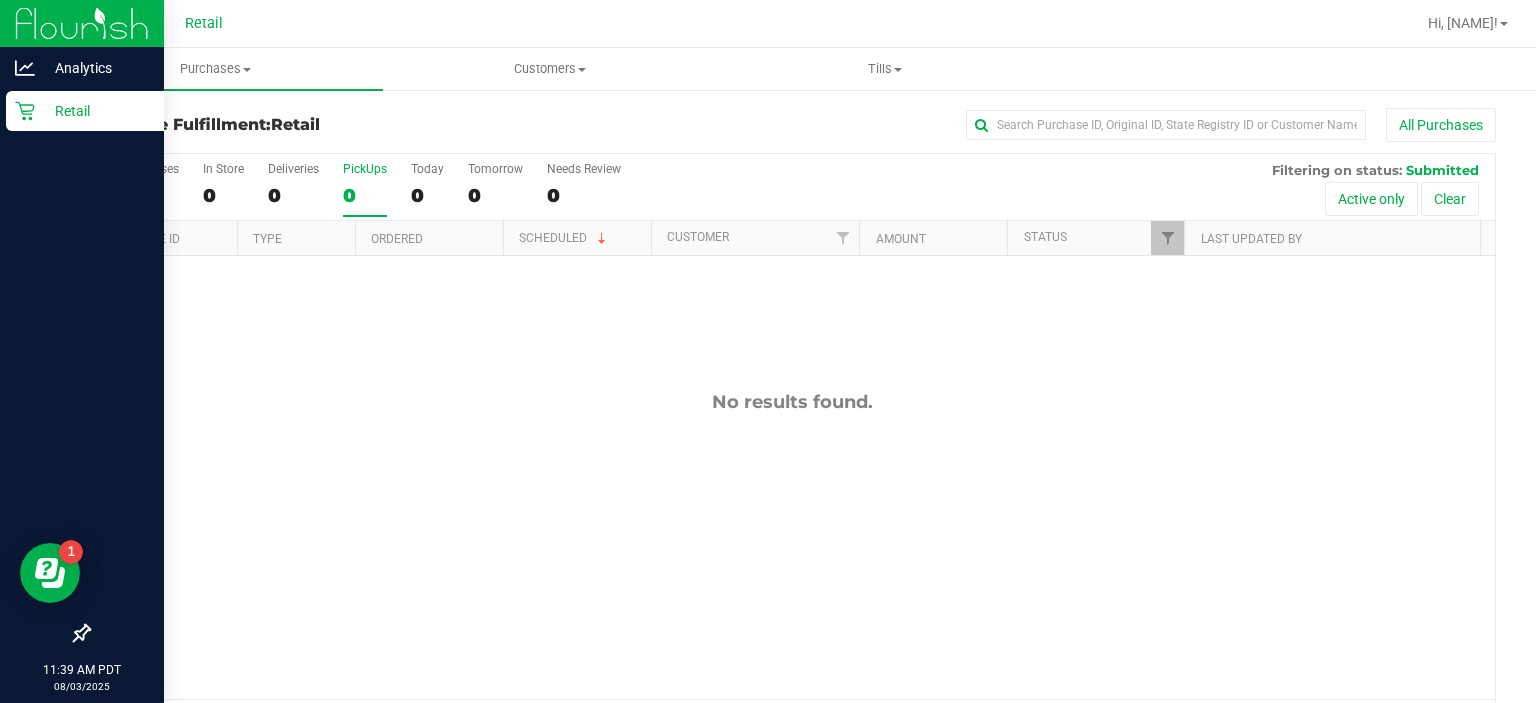 click on "Retail" at bounding box center (82, 112) 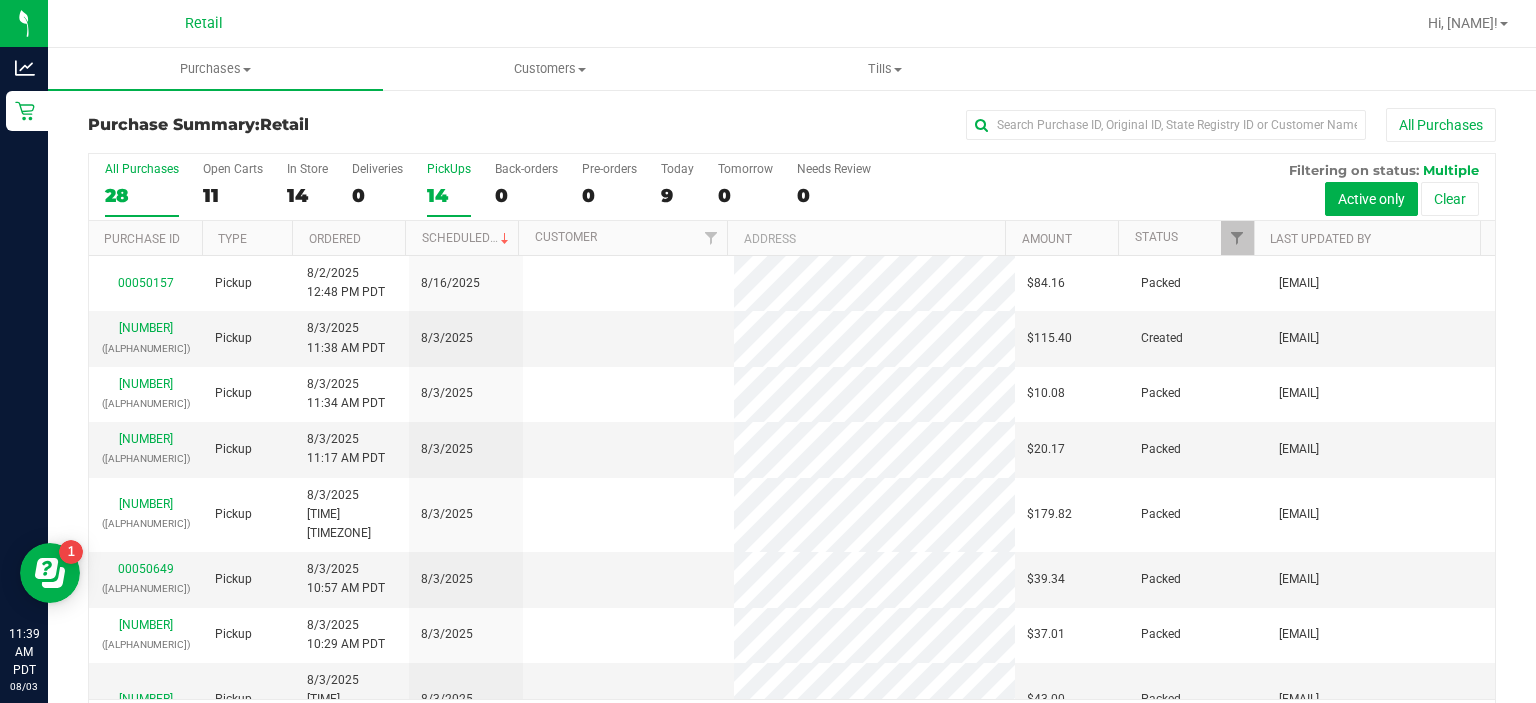 click on "PickUps" at bounding box center [449, 169] 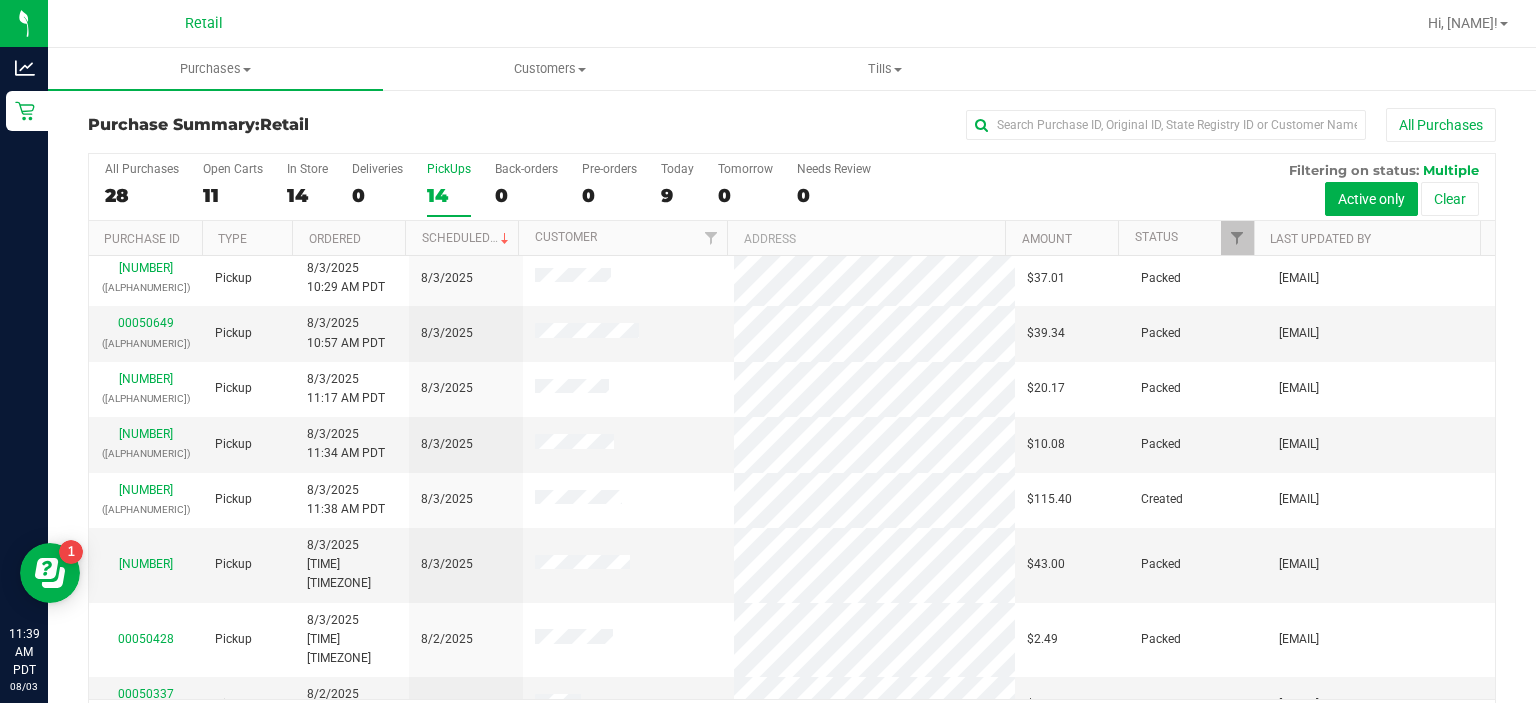 scroll, scrollTop: 145, scrollLeft: 0, axis: vertical 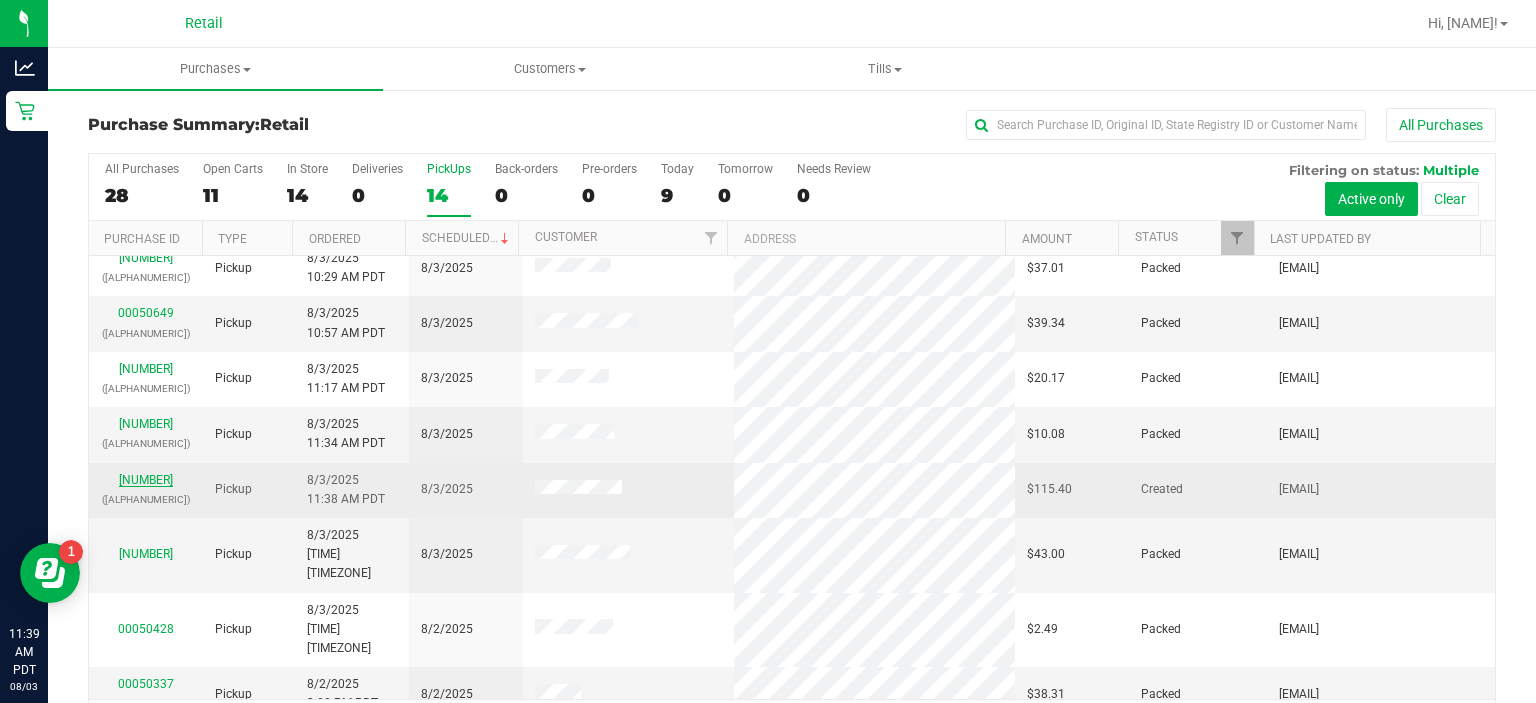 click on "[NUMBER]" at bounding box center [146, 480] 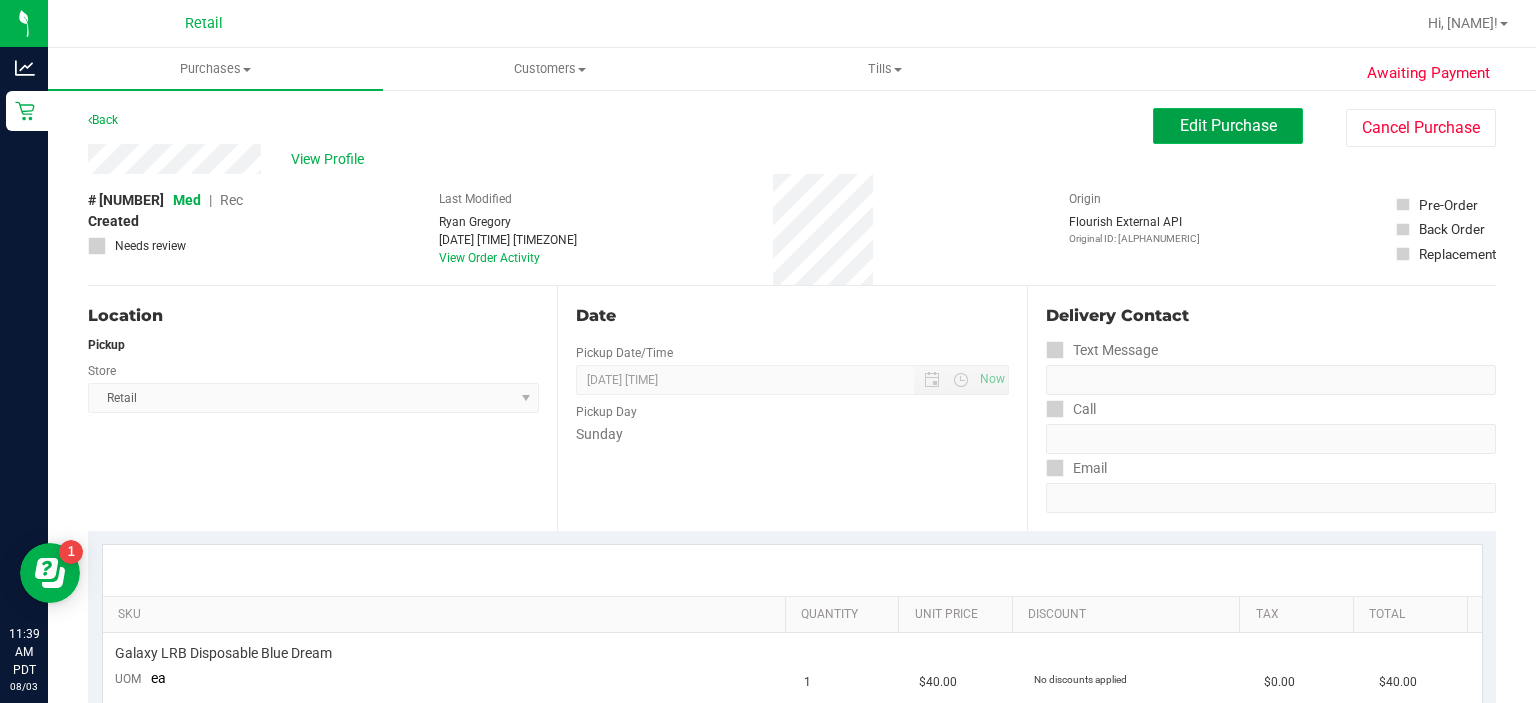click on "Edit Purchase" at bounding box center [1228, 125] 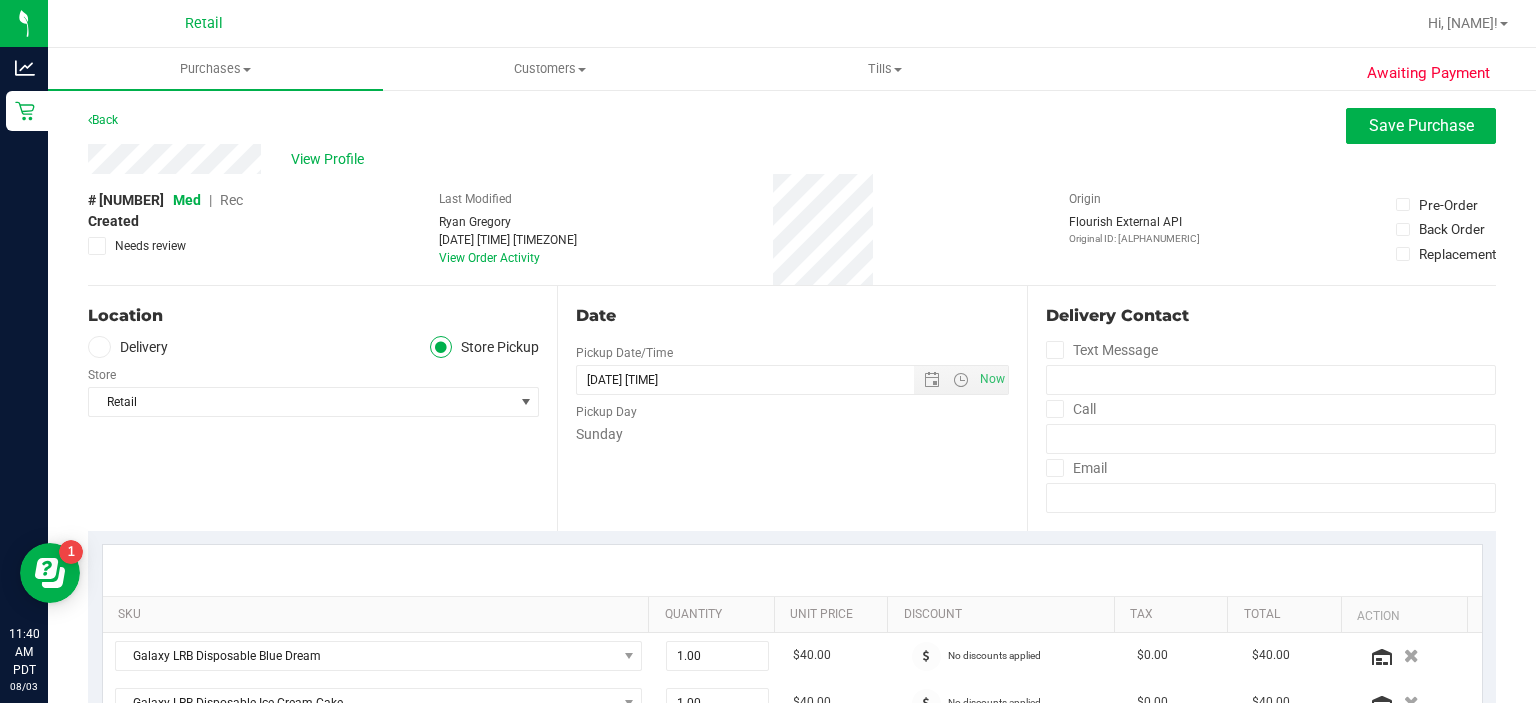 click on "Rec" at bounding box center [231, 200] 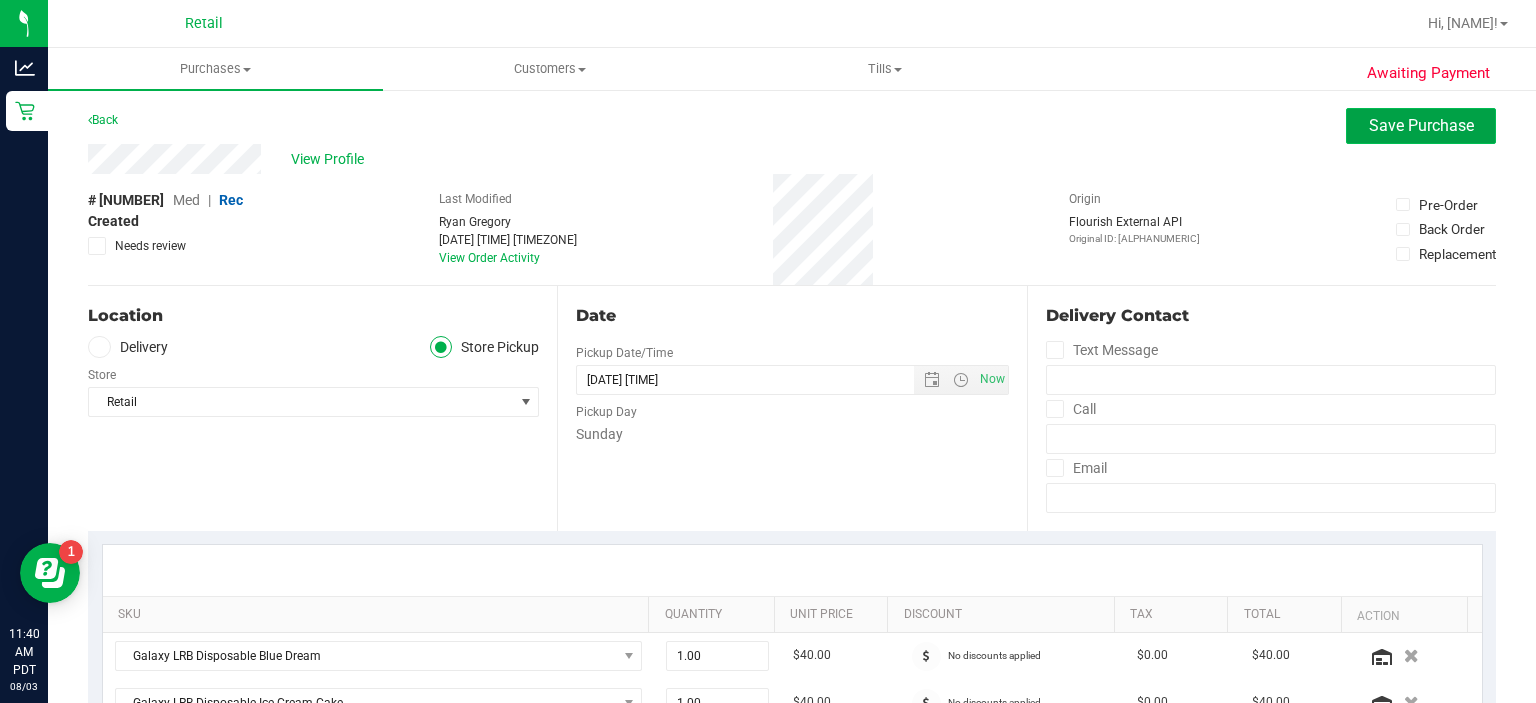 click on "Save Purchase" at bounding box center (1421, 125) 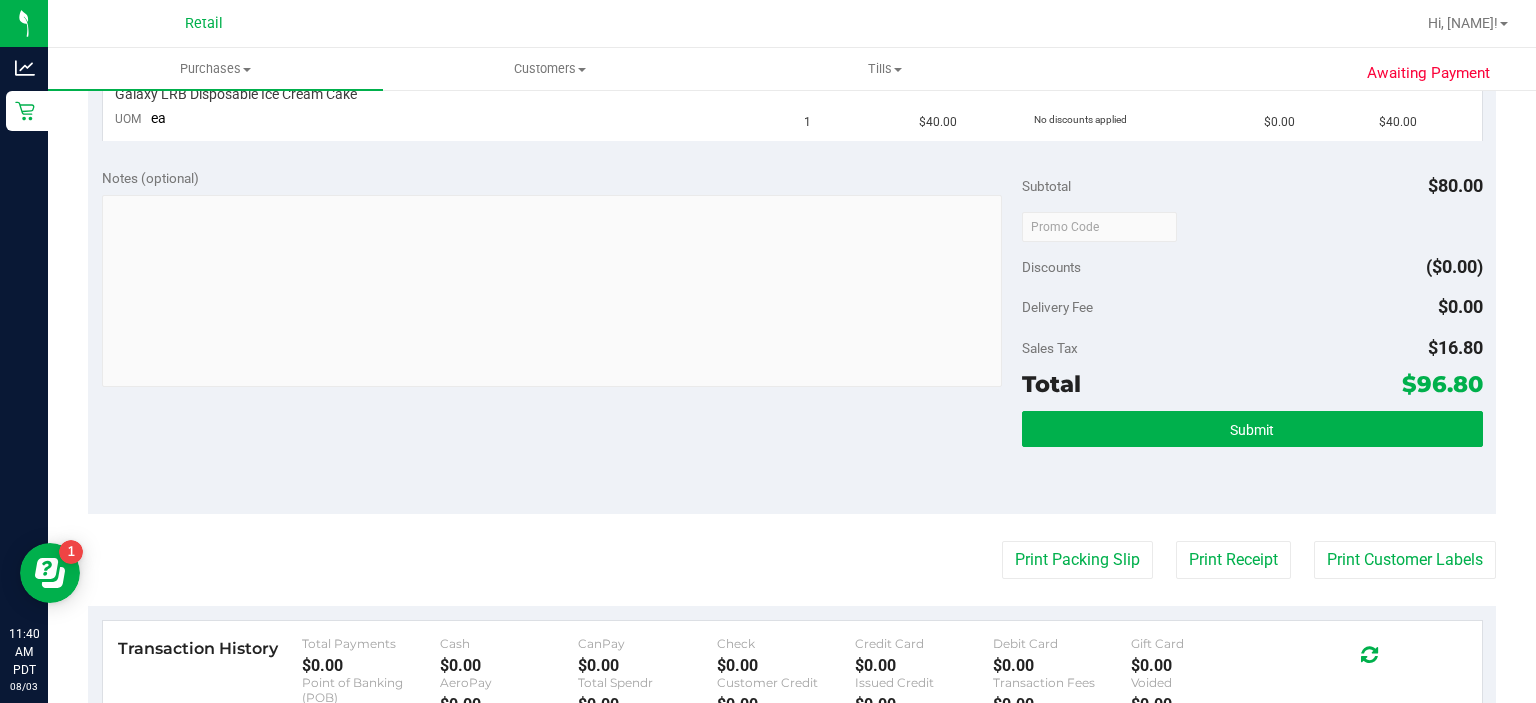 scroll, scrollTop: 650, scrollLeft: 0, axis: vertical 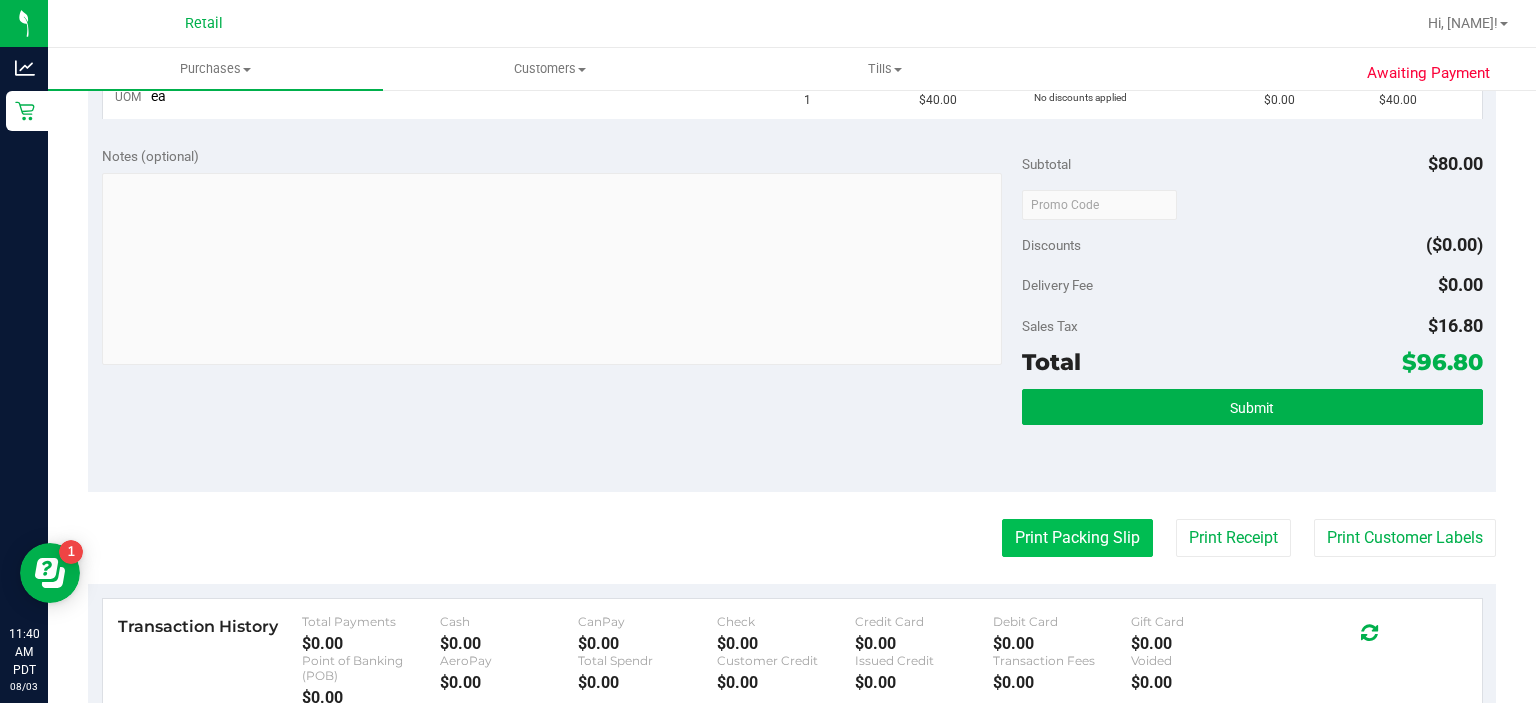 click on "Print Packing Slip" at bounding box center (1077, 538) 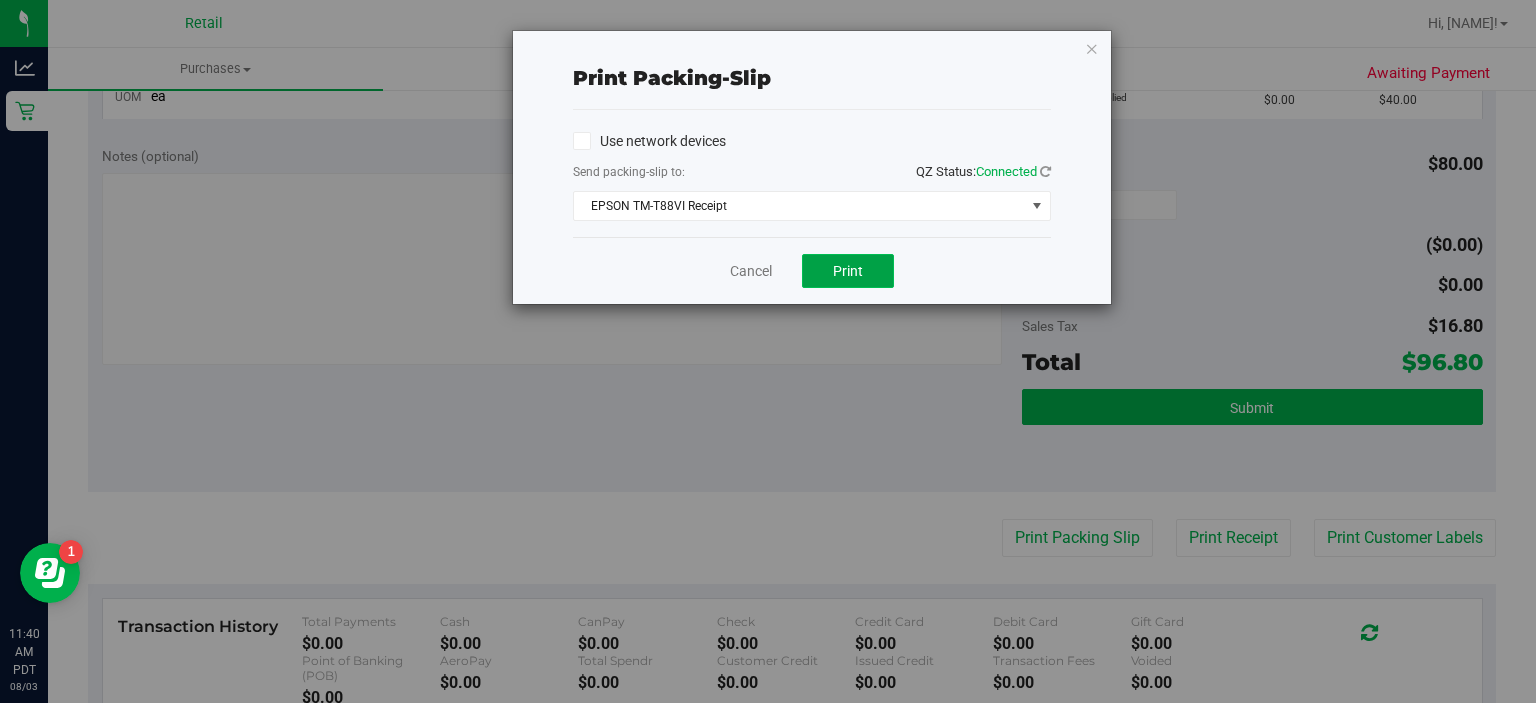 click on "Print" at bounding box center (848, 271) 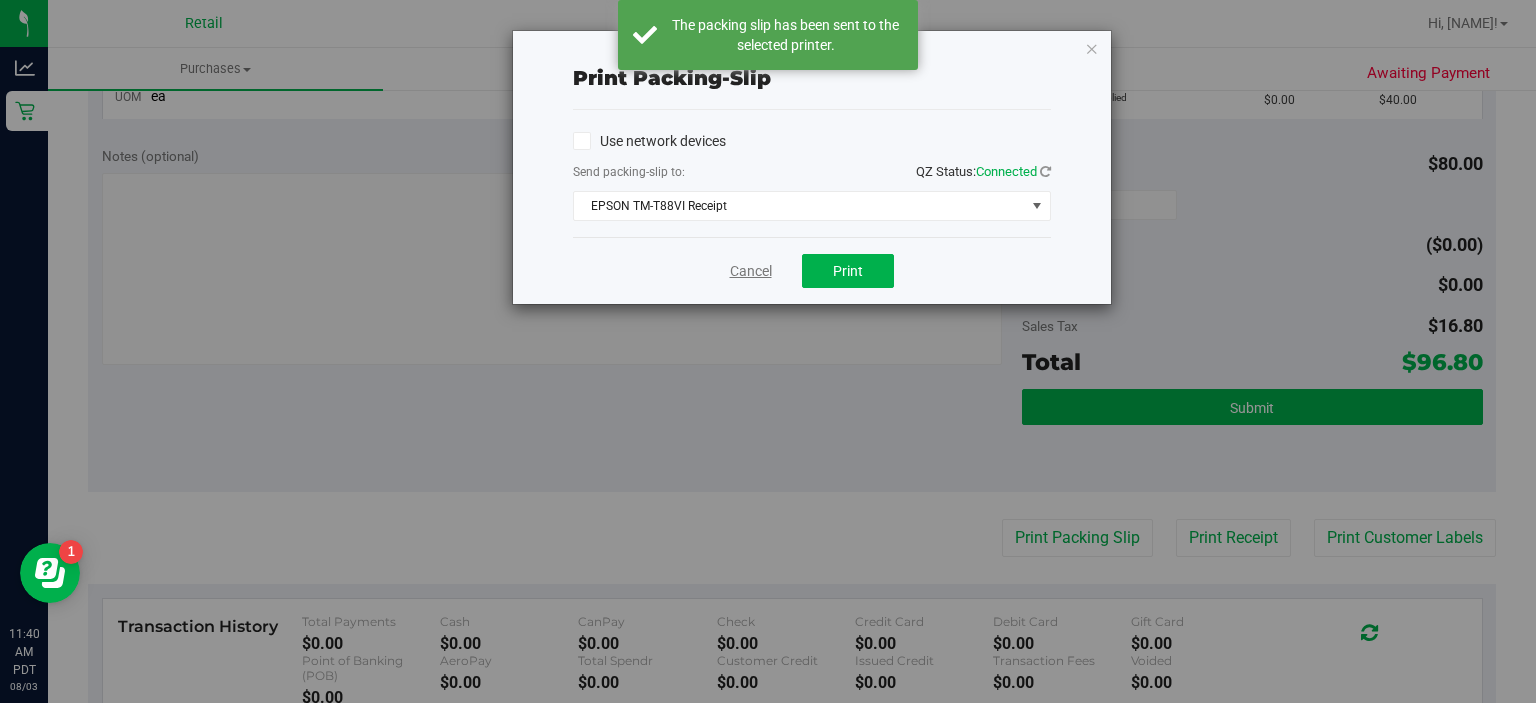 click on "Cancel" at bounding box center [751, 271] 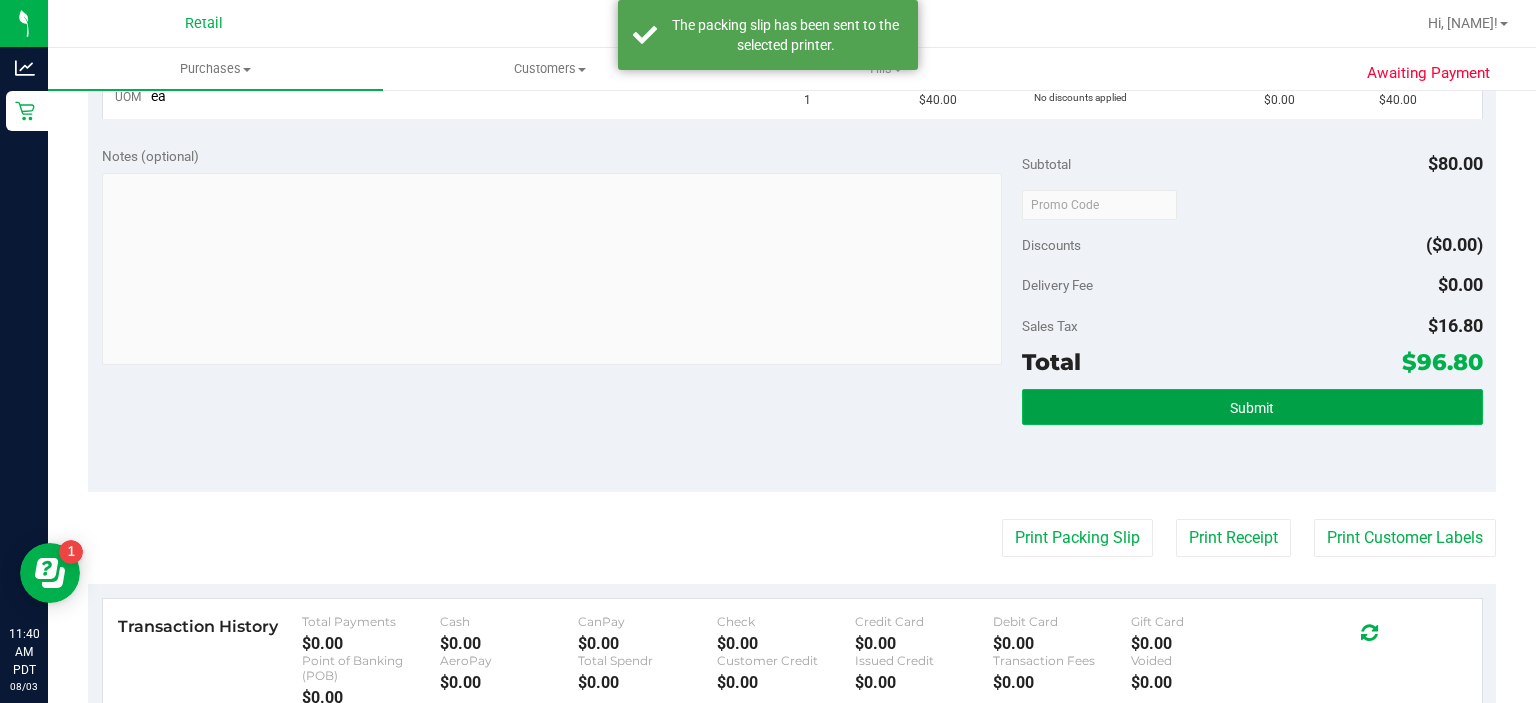 click on "Submit" at bounding box center (1252, 408) 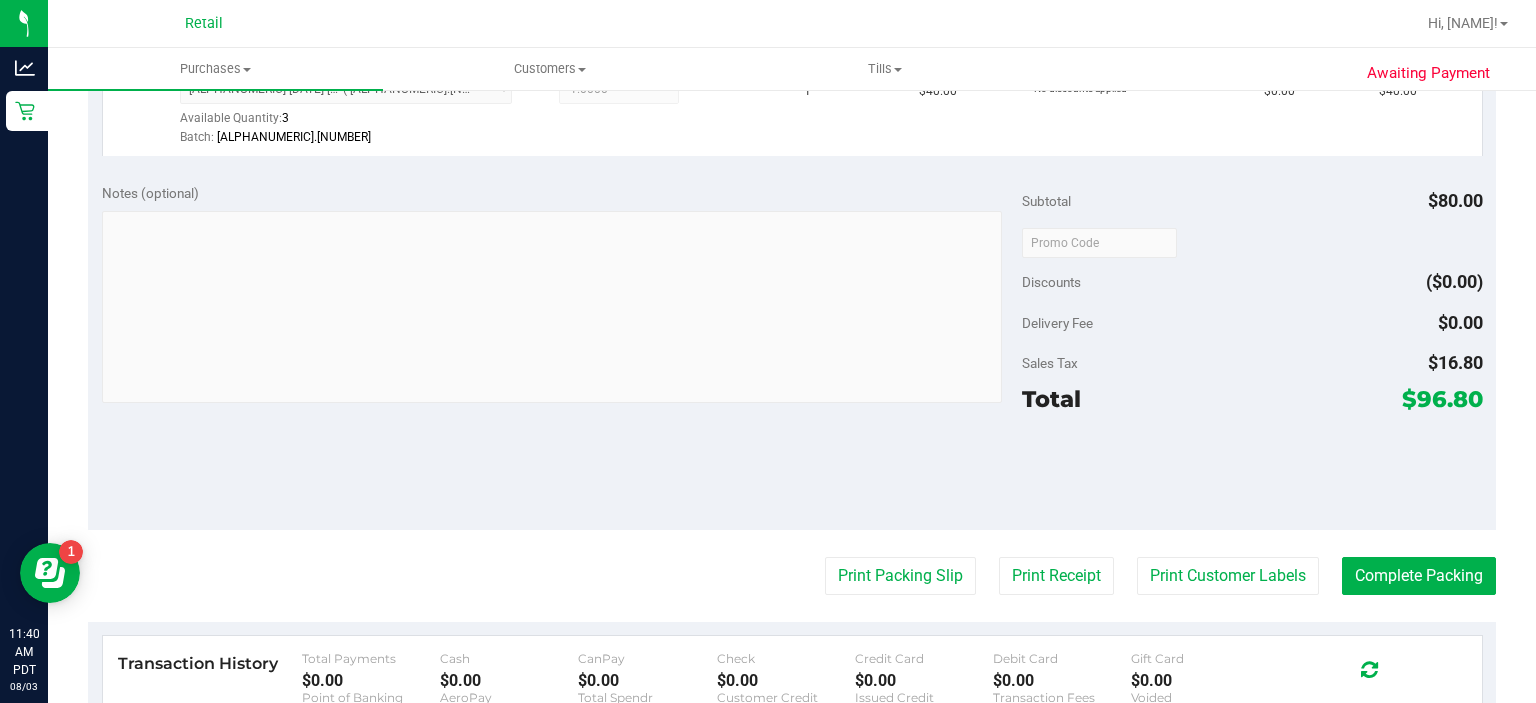 scroll, scrollTop: 754, scrollLeft: 0, axis: vertical 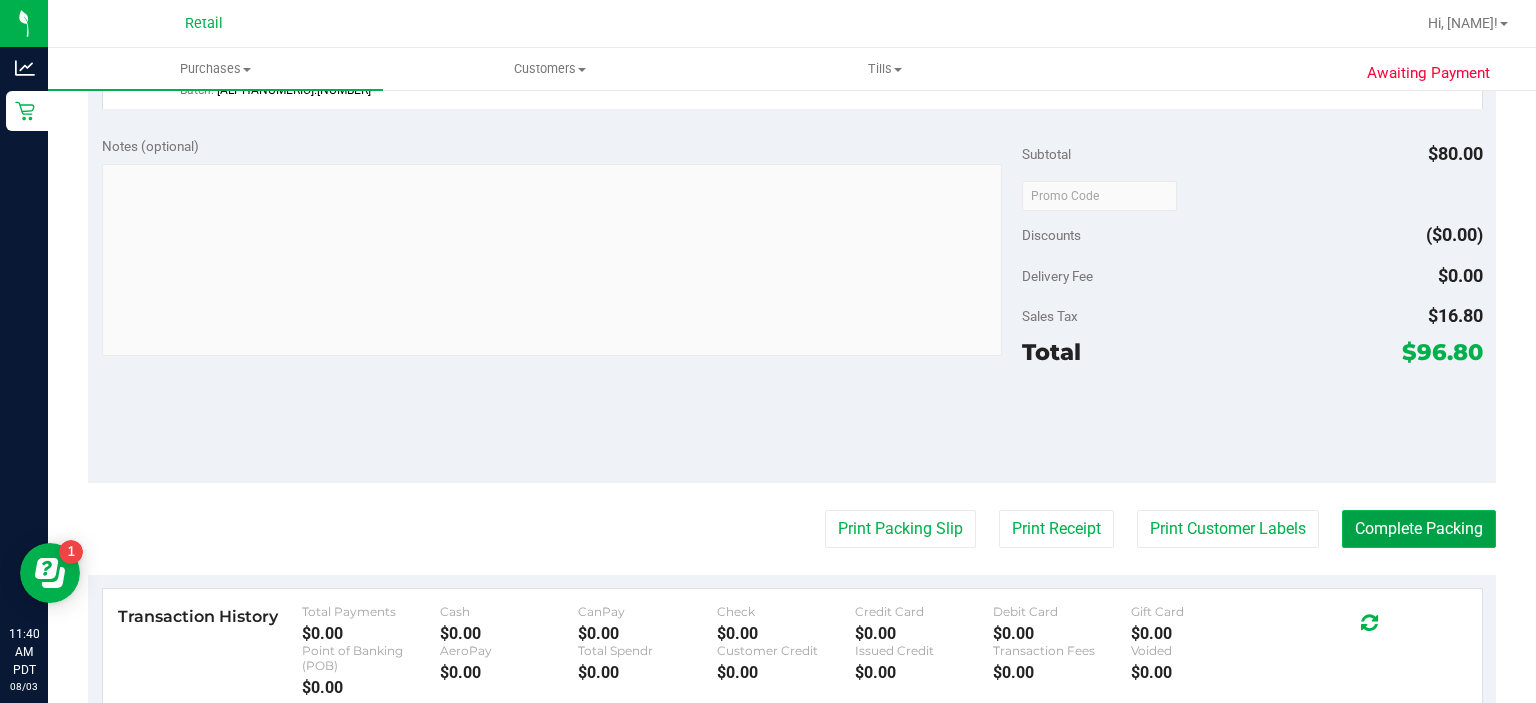 click on "Complete Packing" at bounding box center [1419, 529] 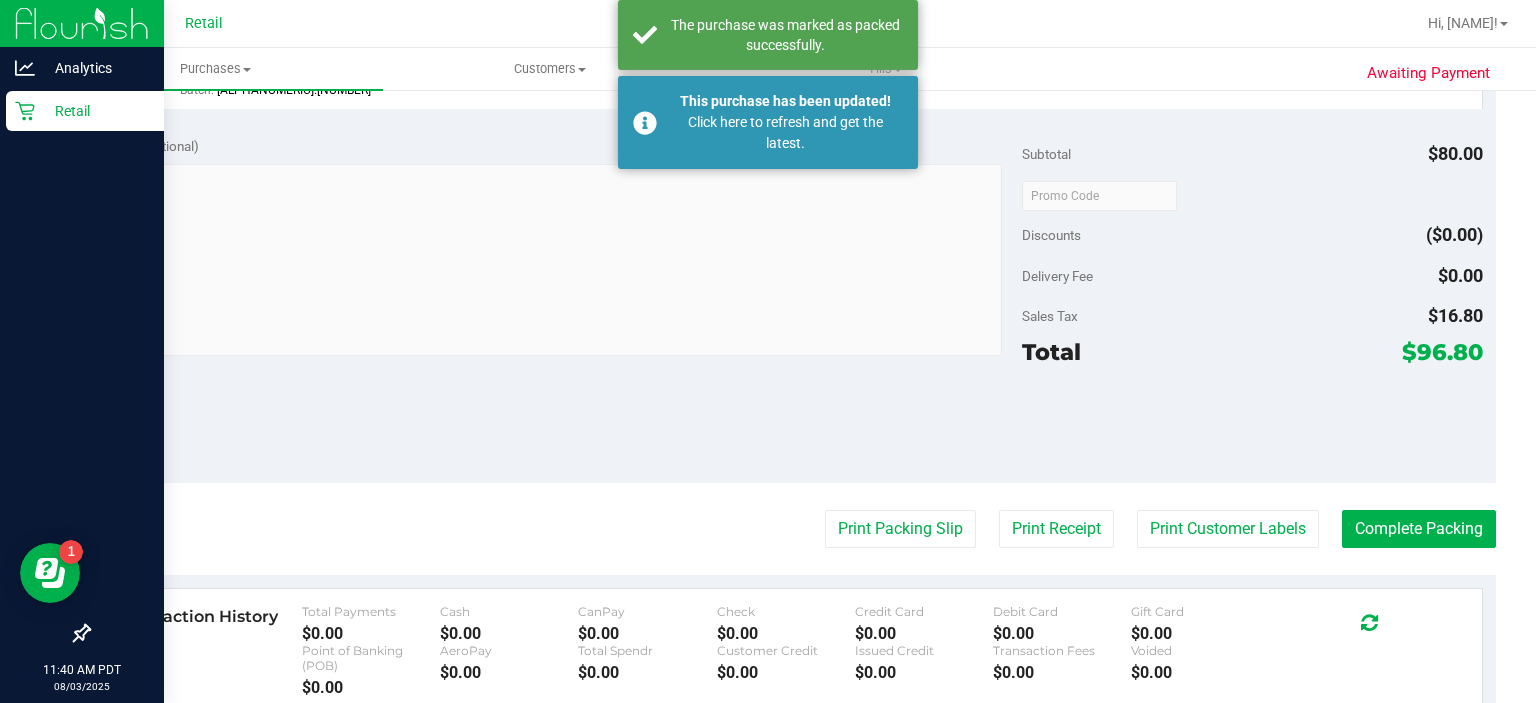 click on "Retail" at bounding box center [85, 111] 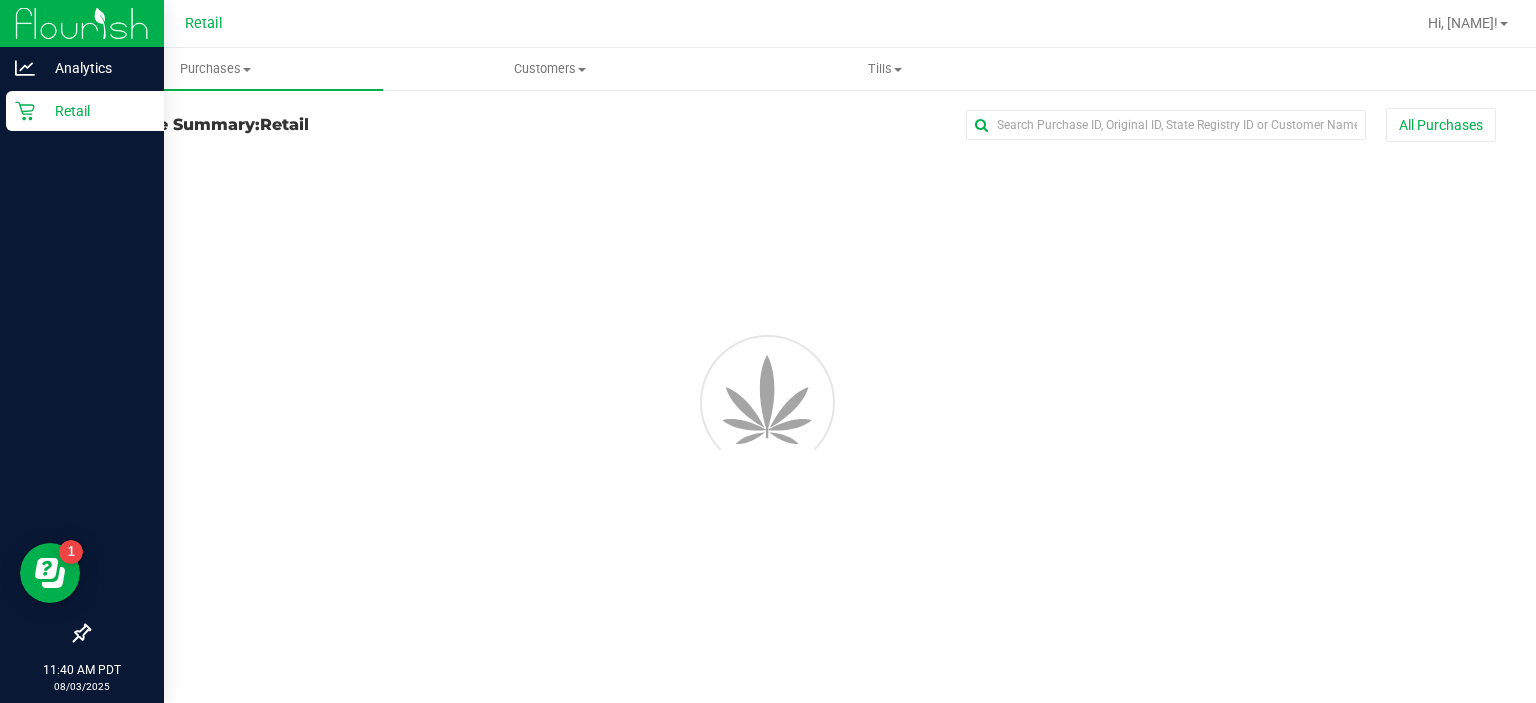 scroll, scrollTop: 0, scrollLeft: 0, axis: both 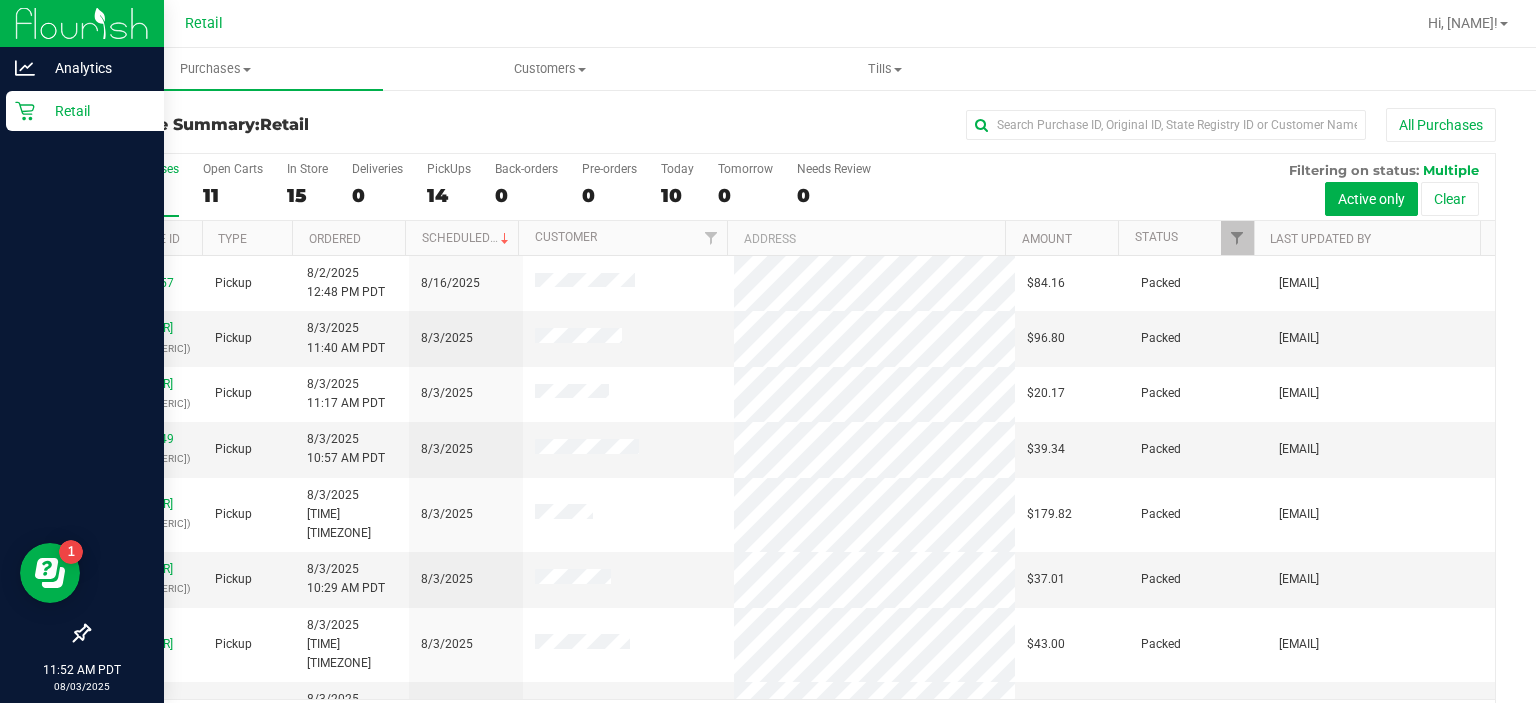 click on "Retail" at bounding box center [85, 111] 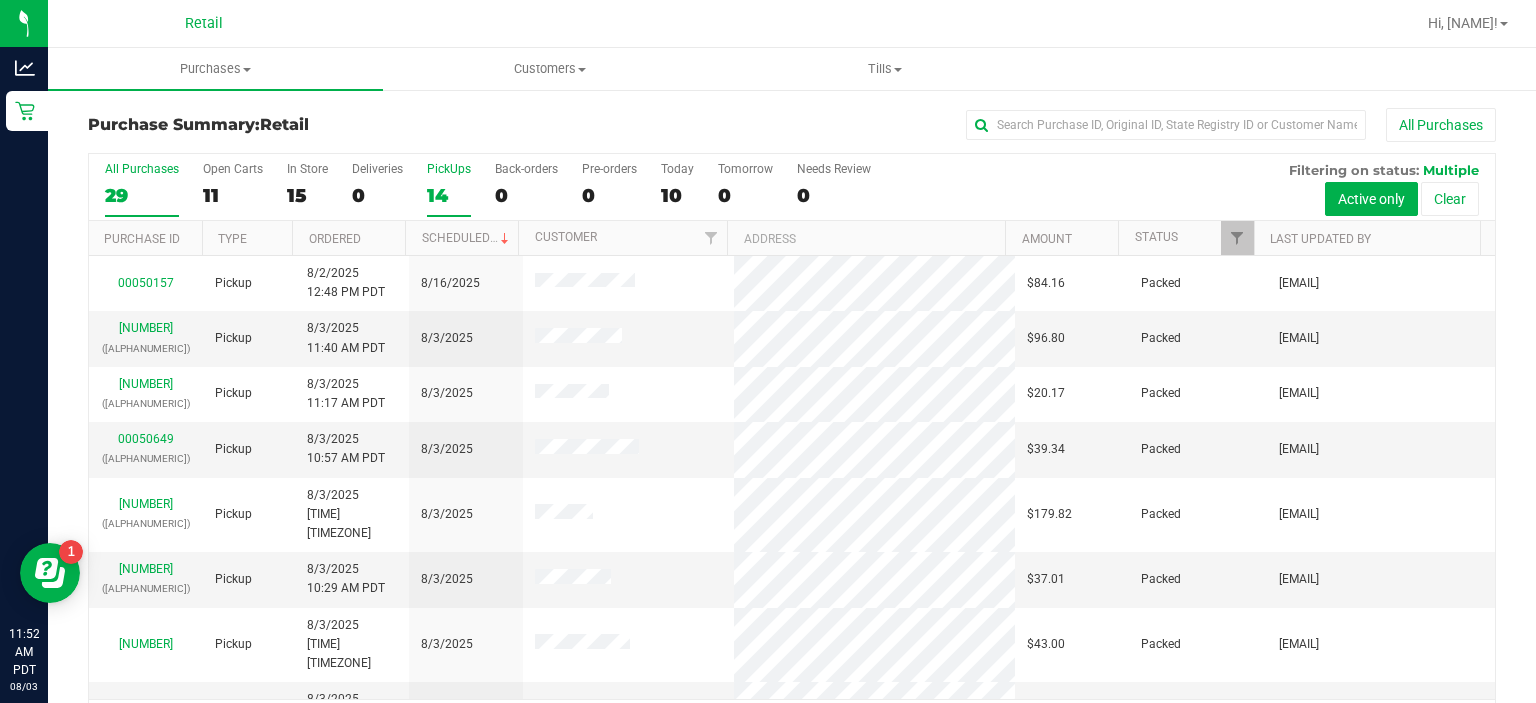 click on "PickUps" at bounding box center [449, 169] 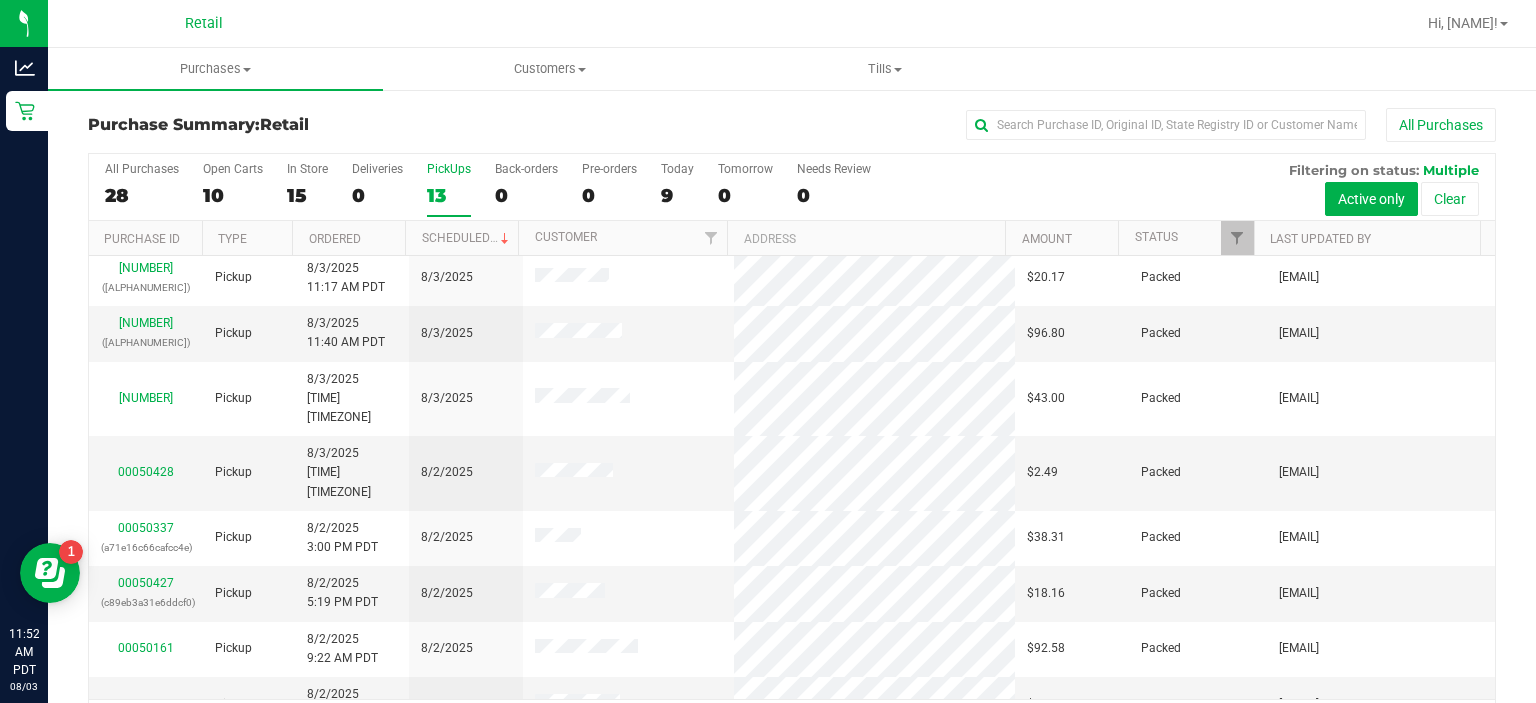 scroll, scrollTop: 273, scrollLeft: 0, axis: vertical 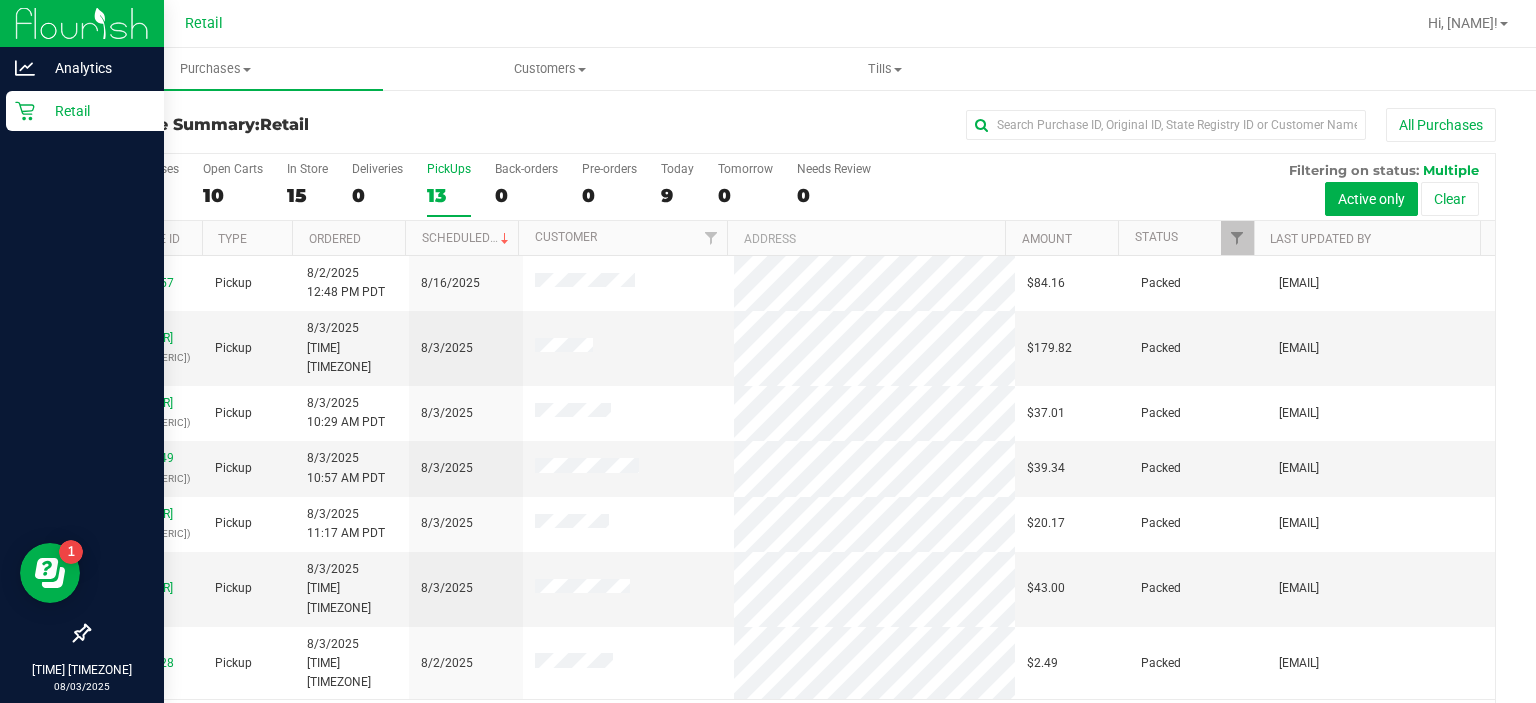 click 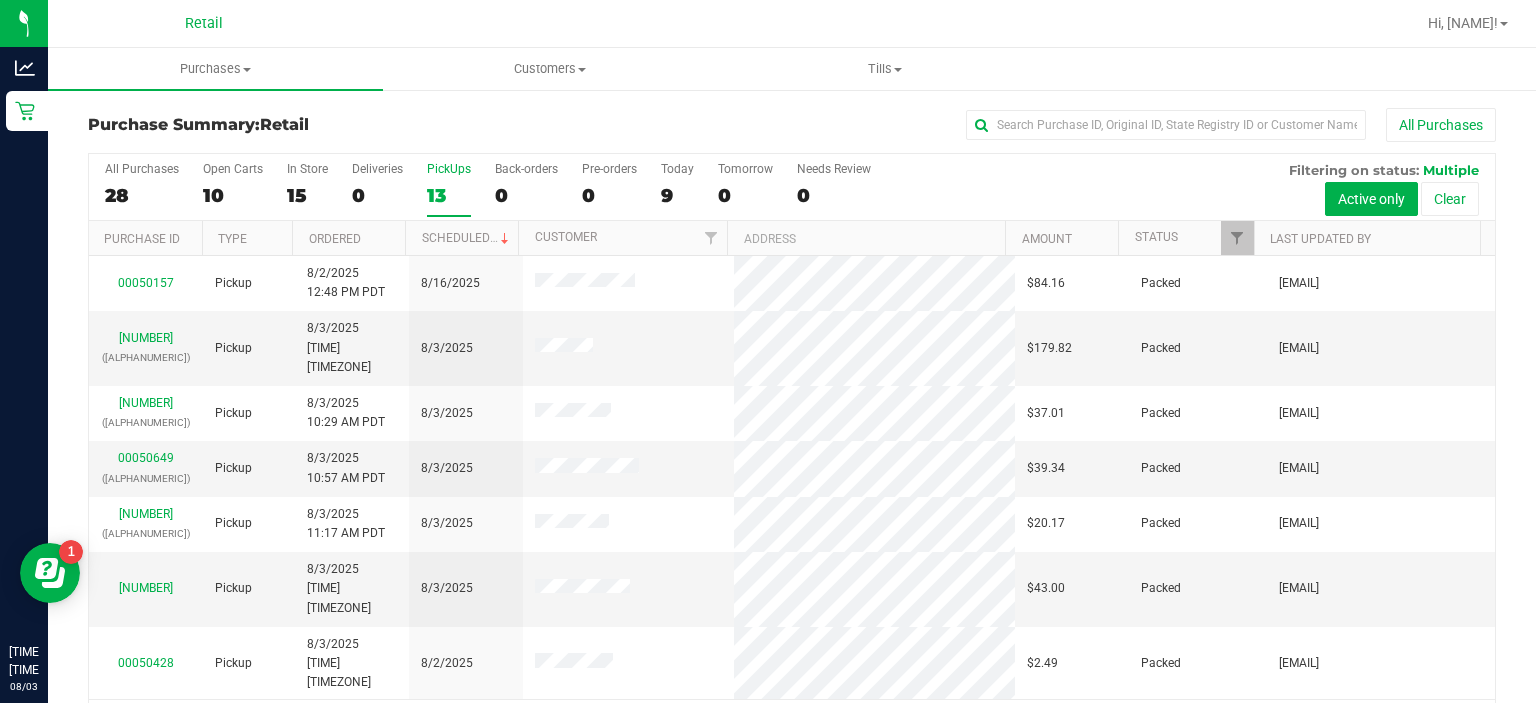 click on "PickUps" at bounding box center (449, 169) 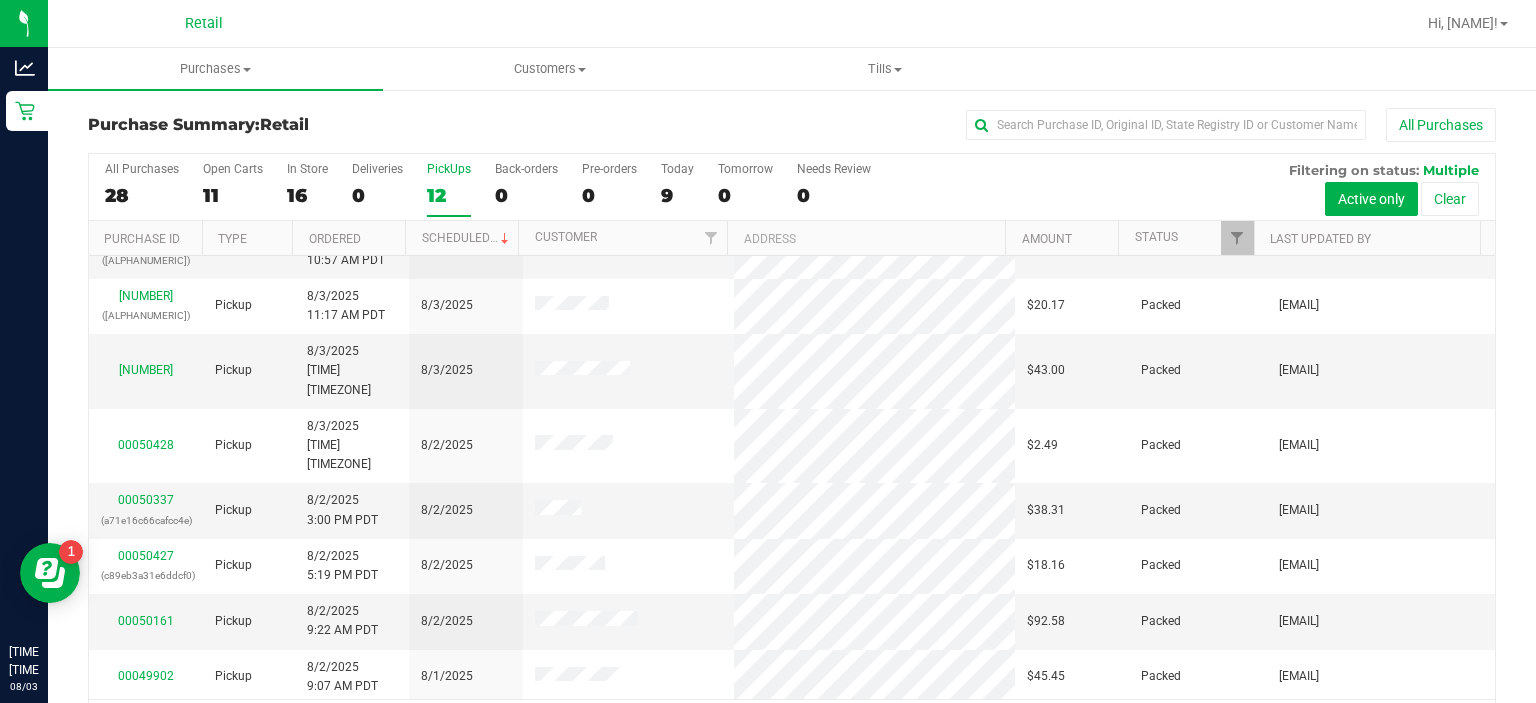 scroll, scrollTop: 0, scrollLeft: 0, axis: both 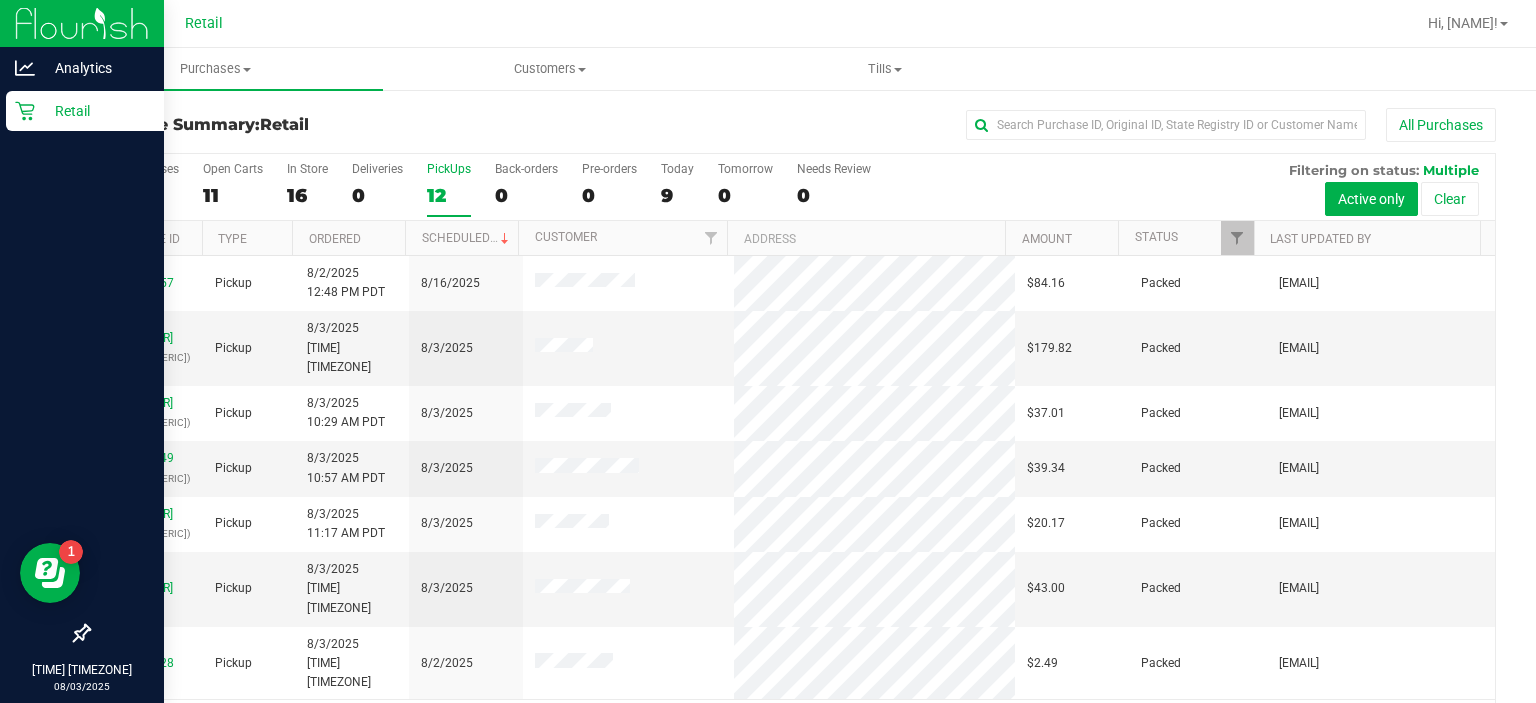 click 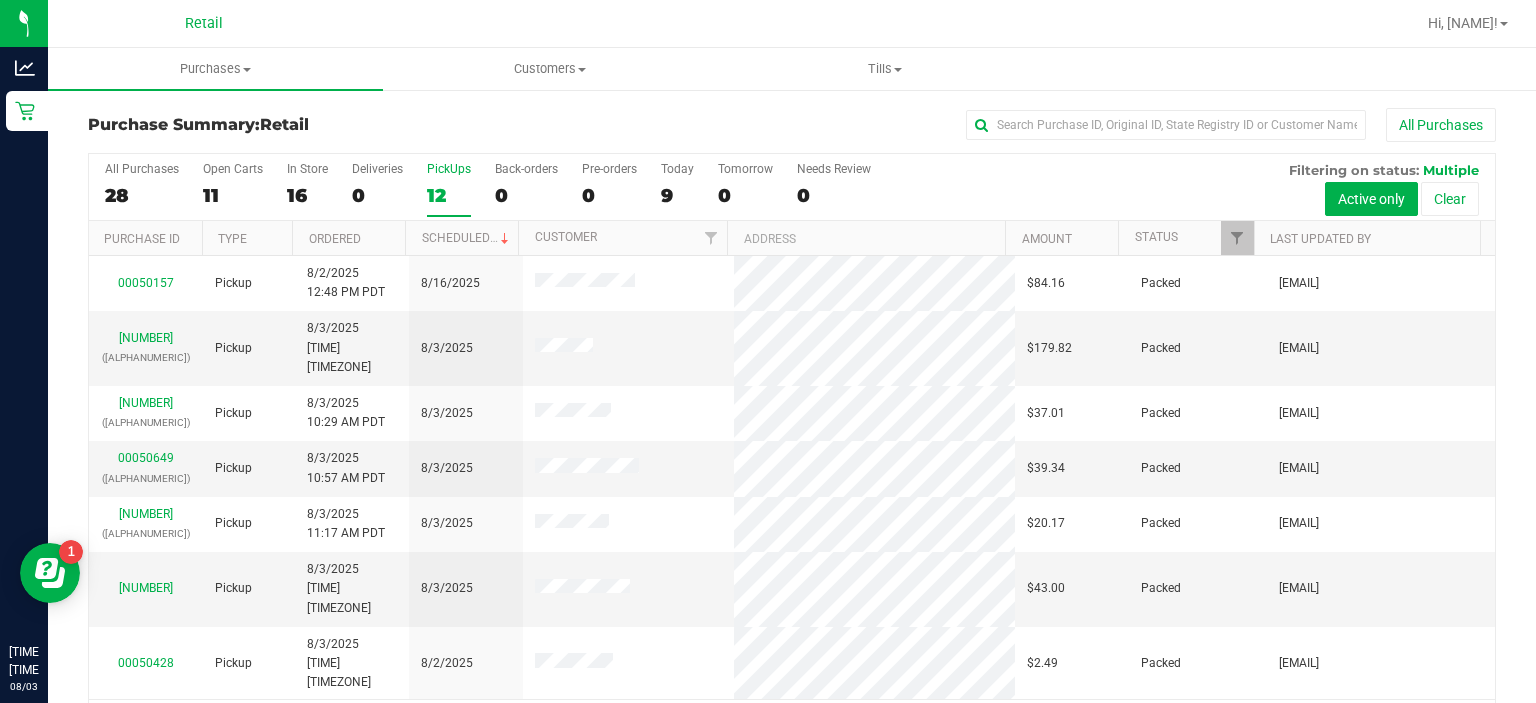click on "PickUps" at bounding box center (449, 169) 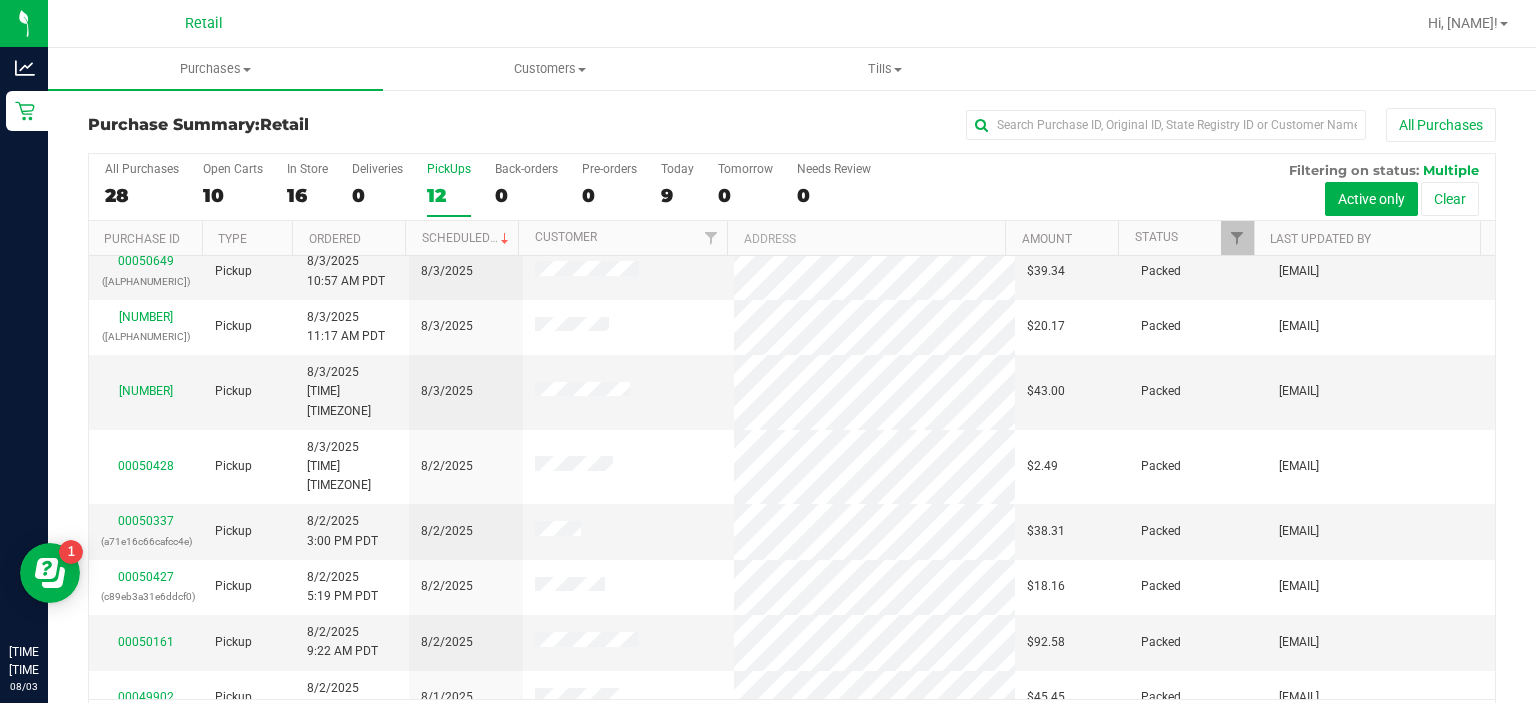 scroll, scrollTop: 218, scrollLeft: 0, axis: vertical 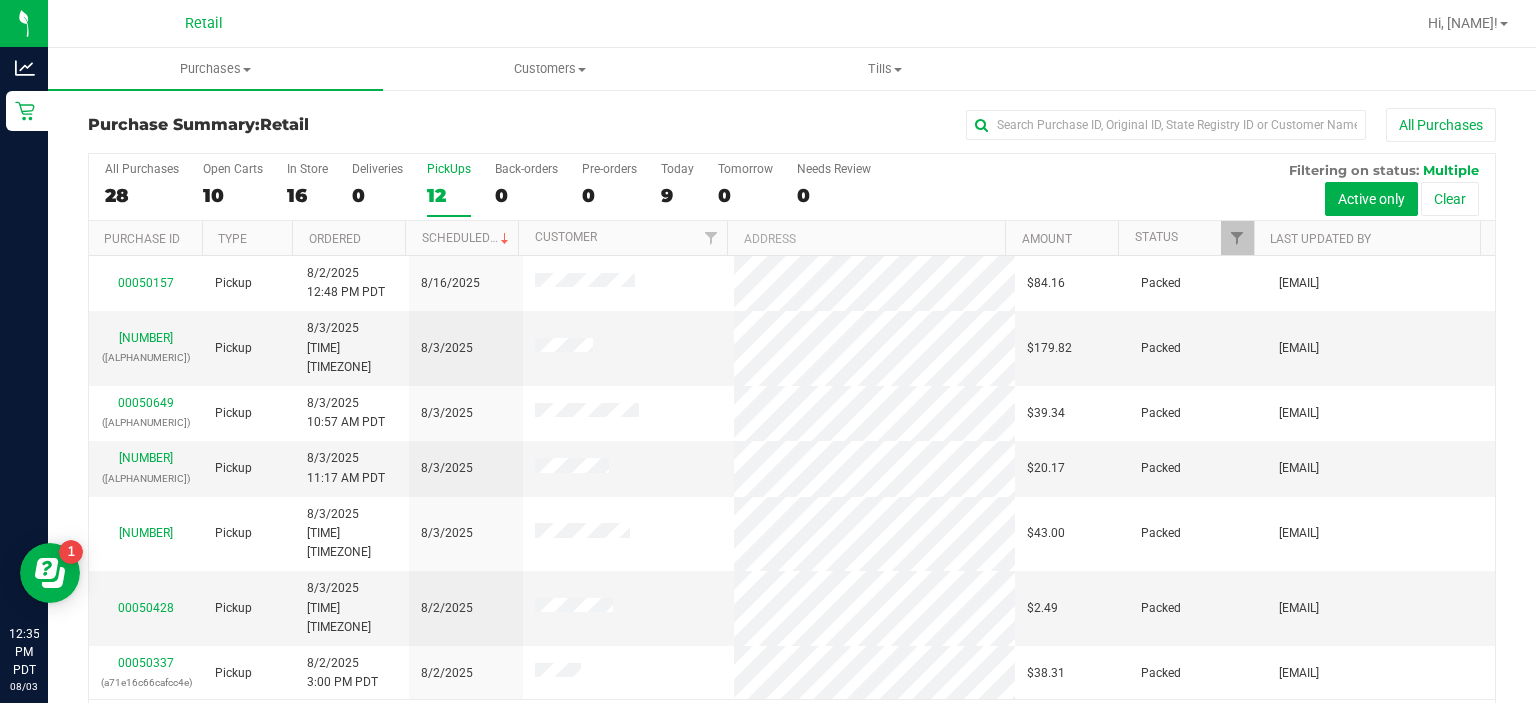 click on "PickUps" at bounding box center (449, 169) 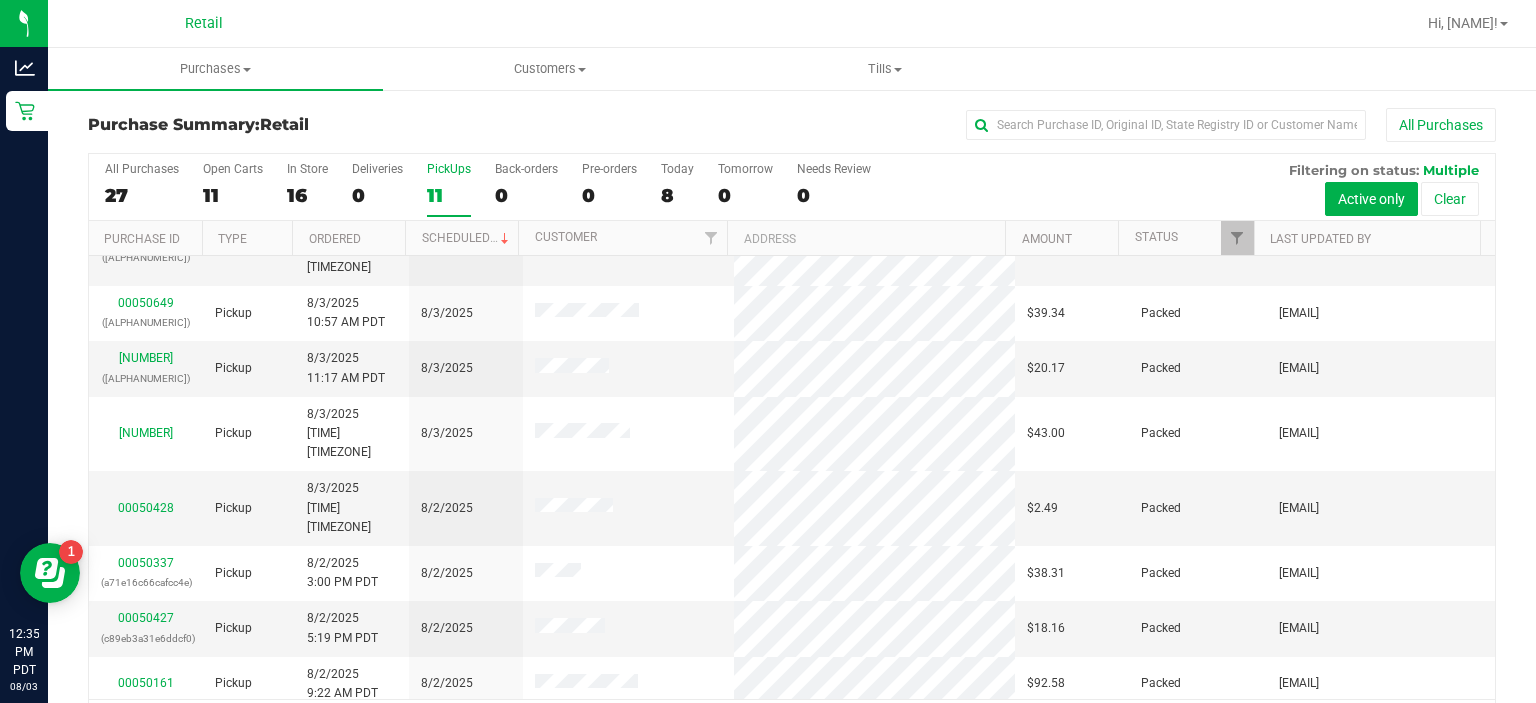 scroll, scrollTop: 163, scrollLeft: 0, axis: vertical 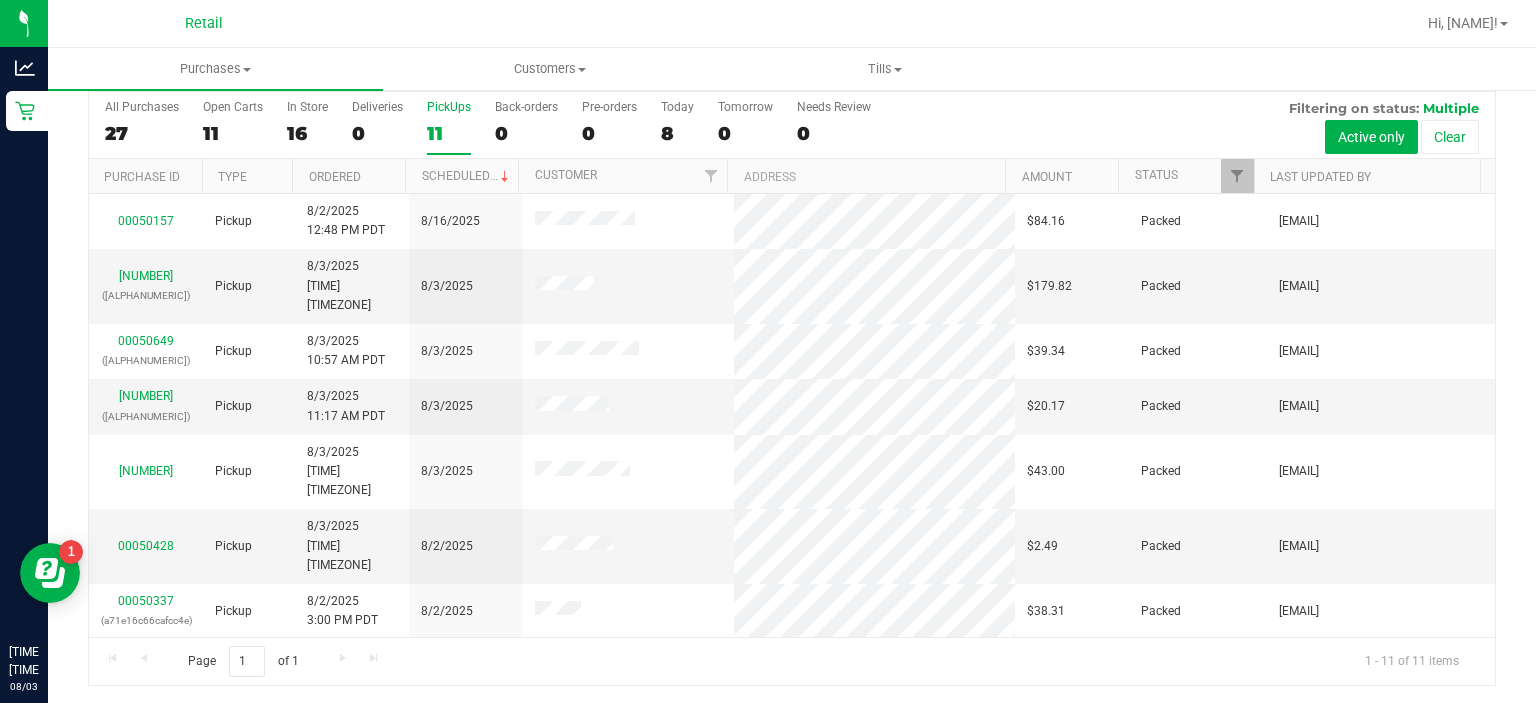 click on "PickUps" at bounding box center (449, 107) 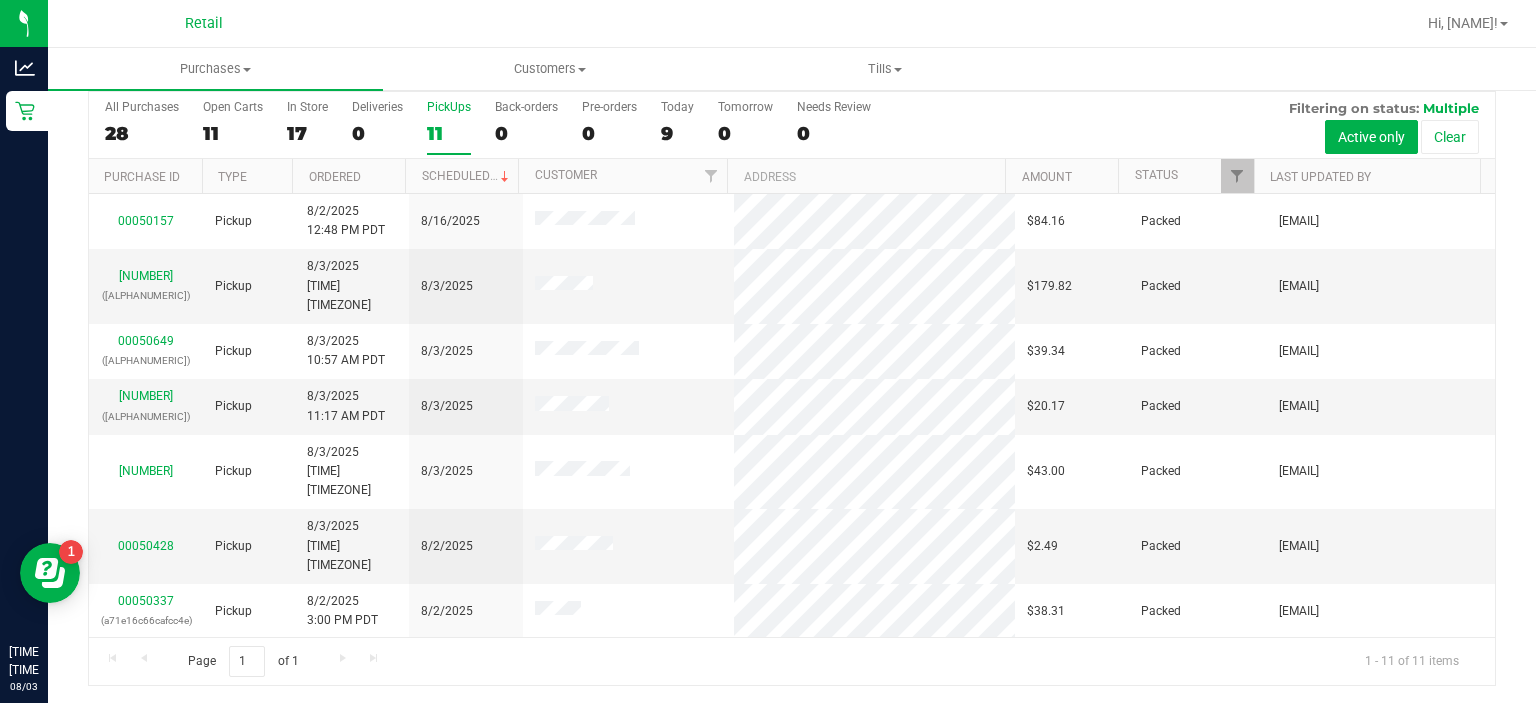 scroll, scrollTop: 0, scrollLeft: 0, axis: both 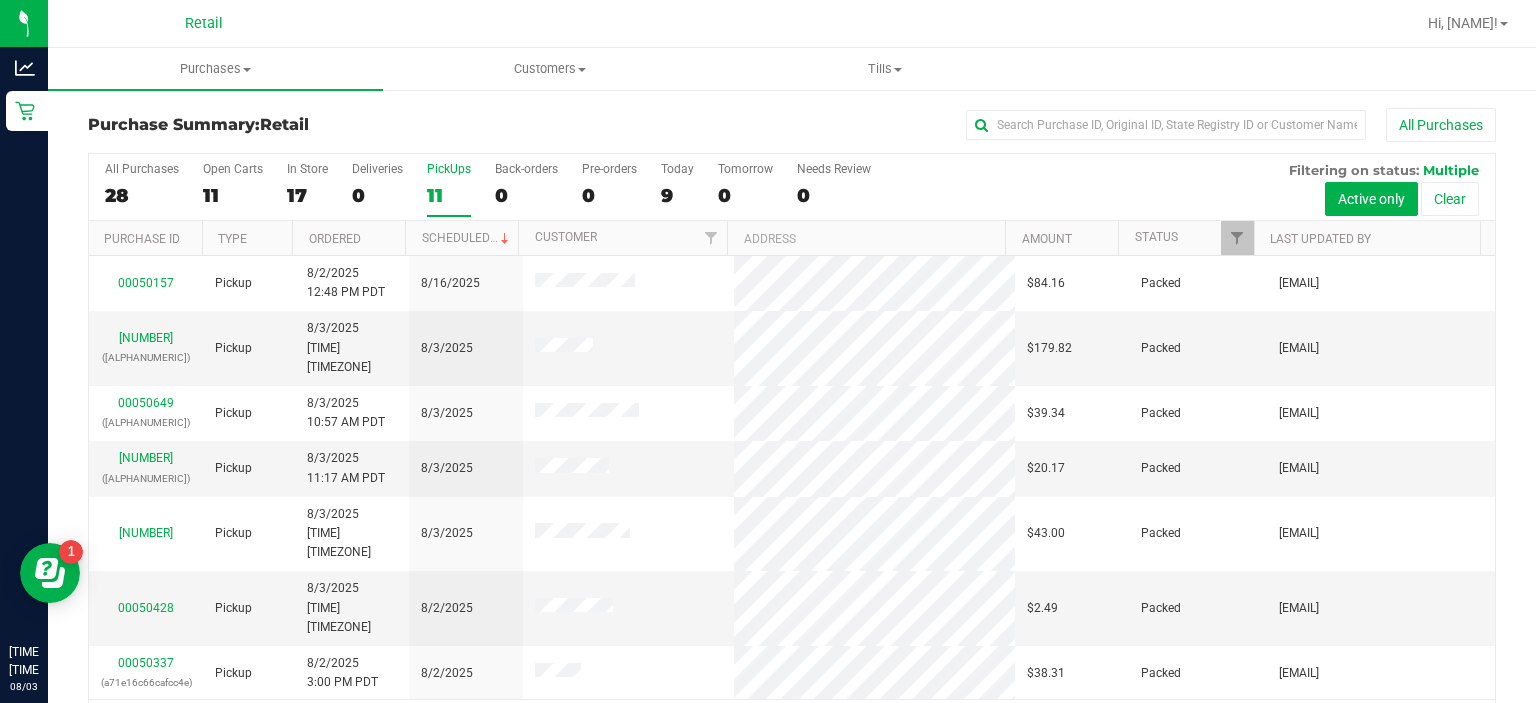 click on "PickUps" at bounding box center [449, 169] 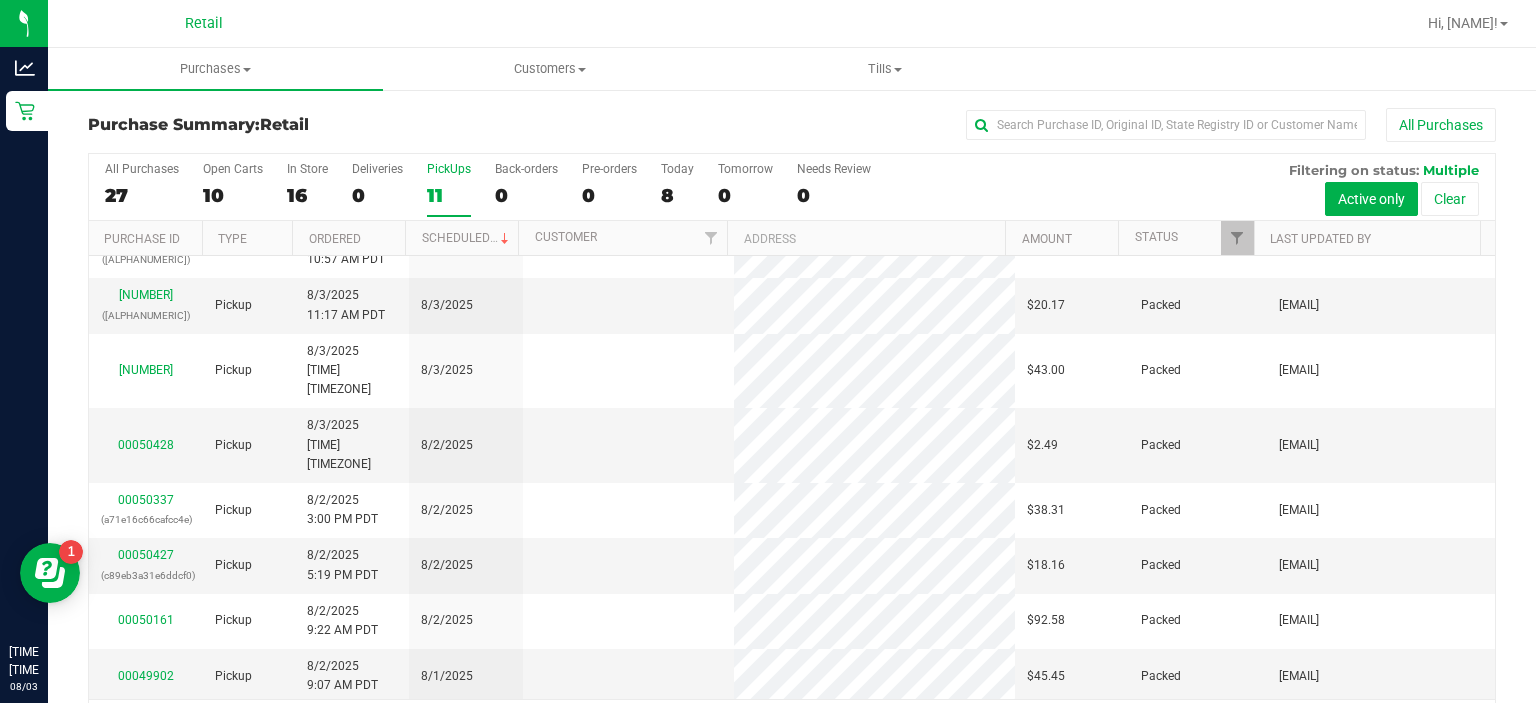 scroll, scrollTop: 0, scrollLeft: 0, axis: both 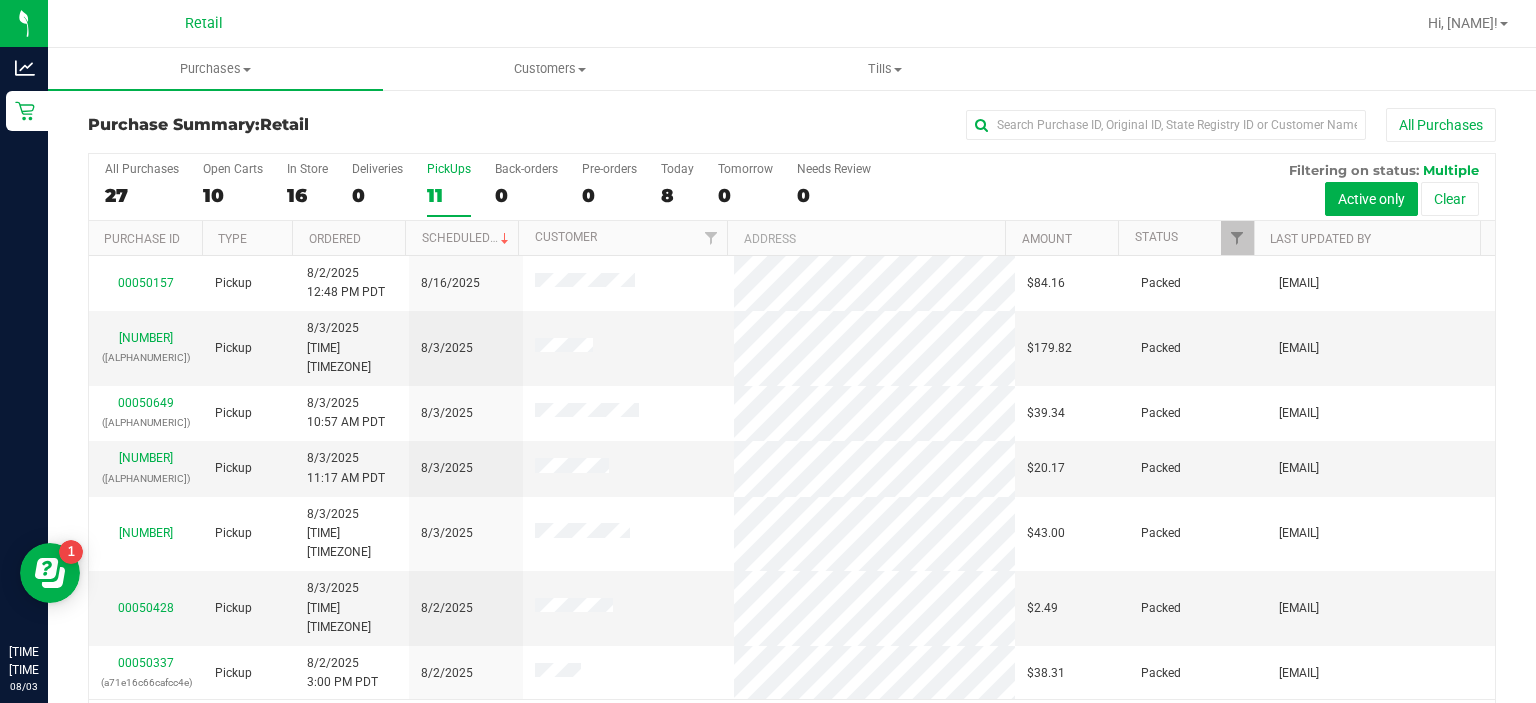 click on "PickUps" at bounding box center [449, 169] 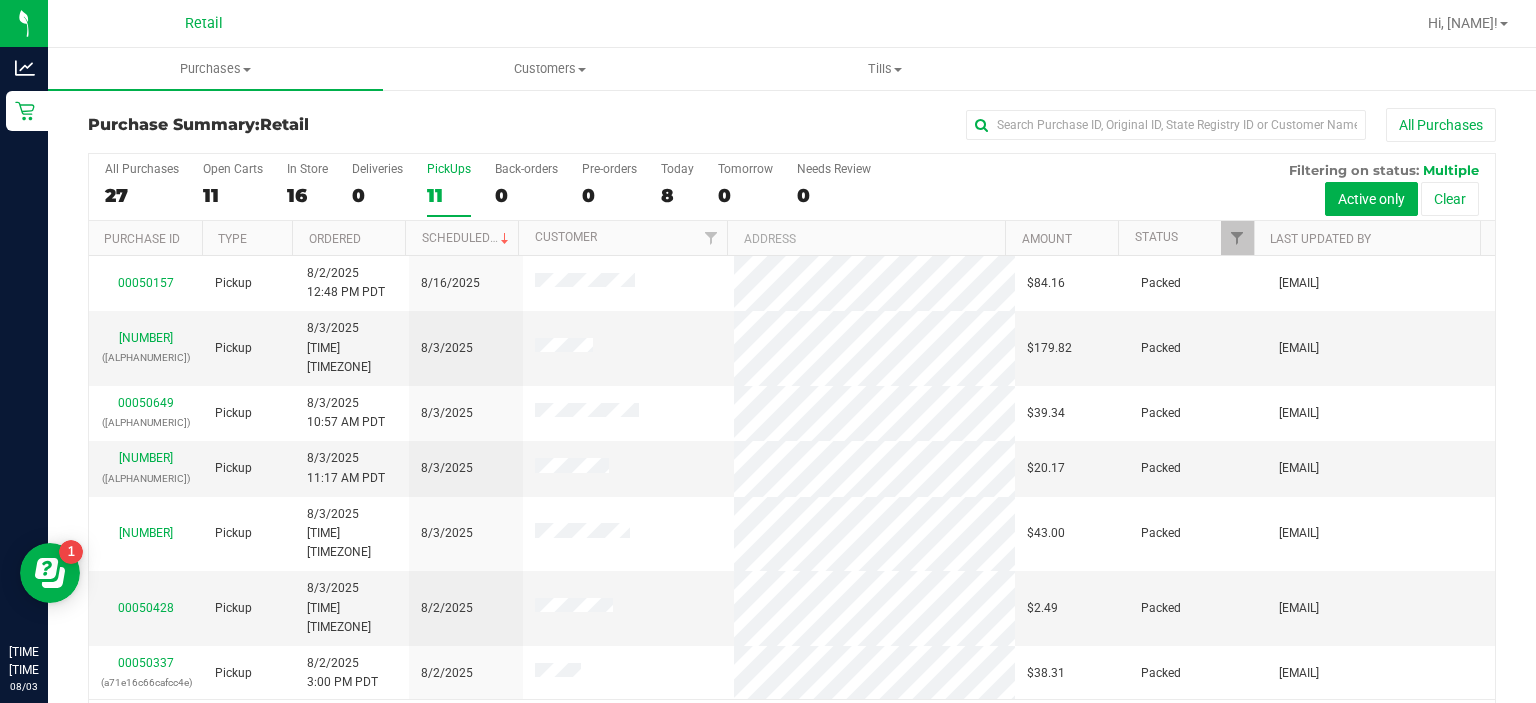 scroll, scrollTop: 163, scrollLeft: 0, axis: vertical 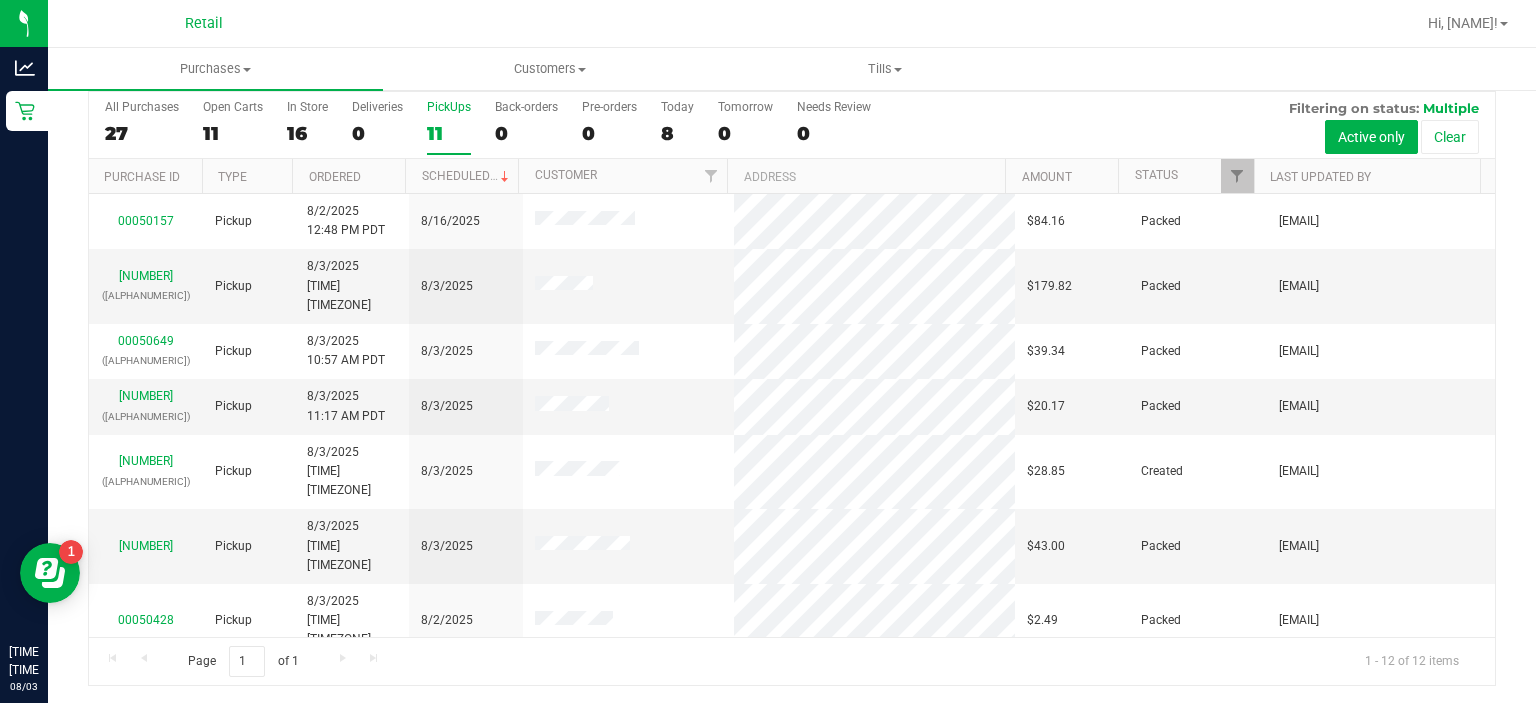 click on "PickUps" at bounding box center [449, 107] 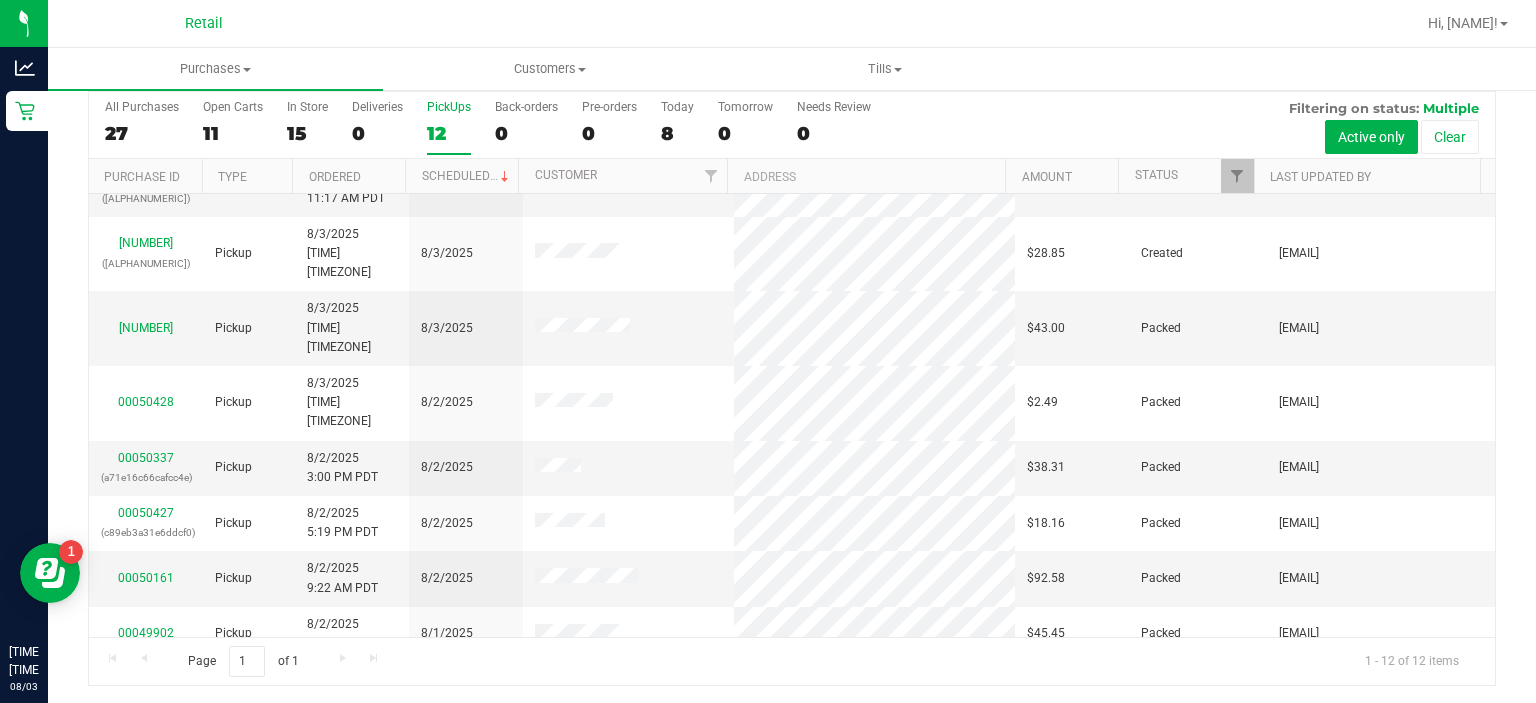 scroll, scrollTop: 0, scrollLeft: 0, axis: both 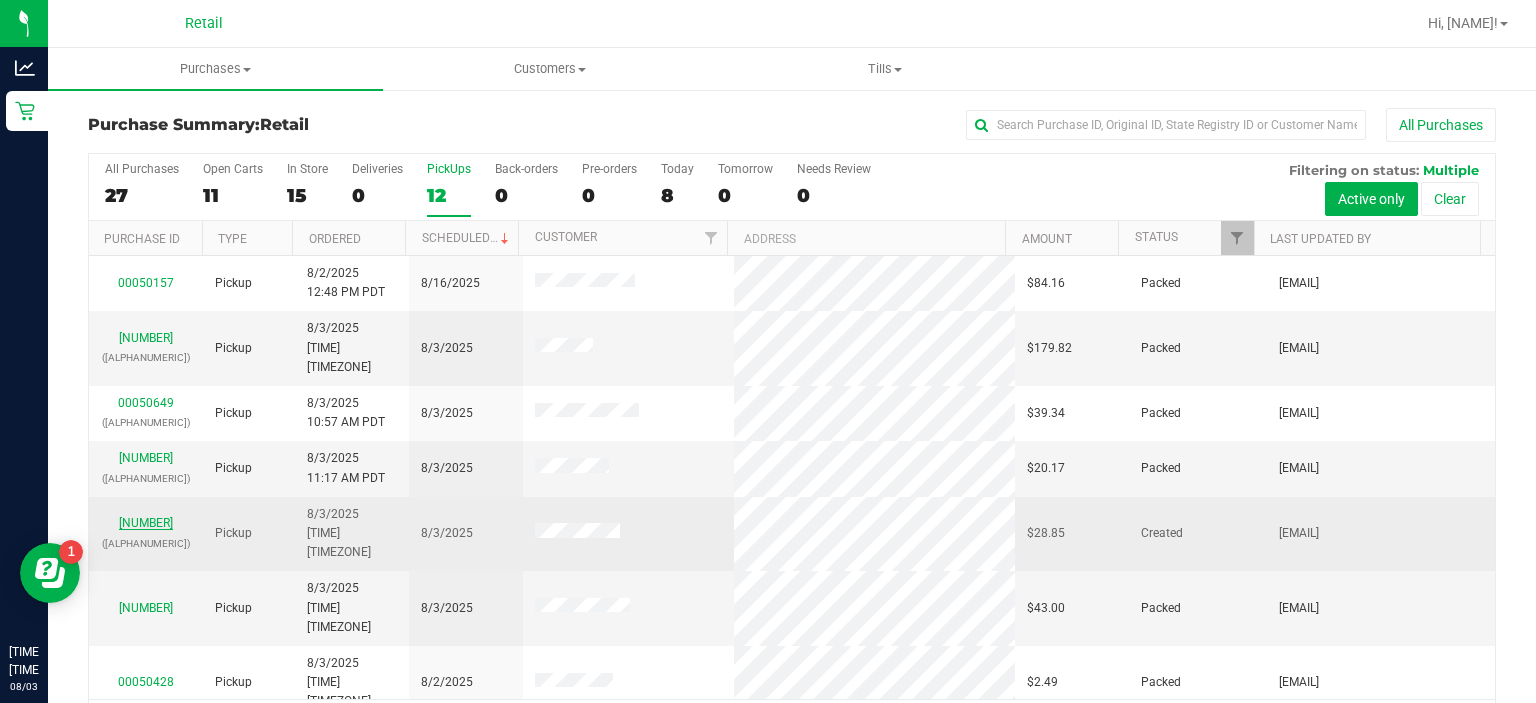 click on "[NUMBER]" at bounding box center [146, 523] 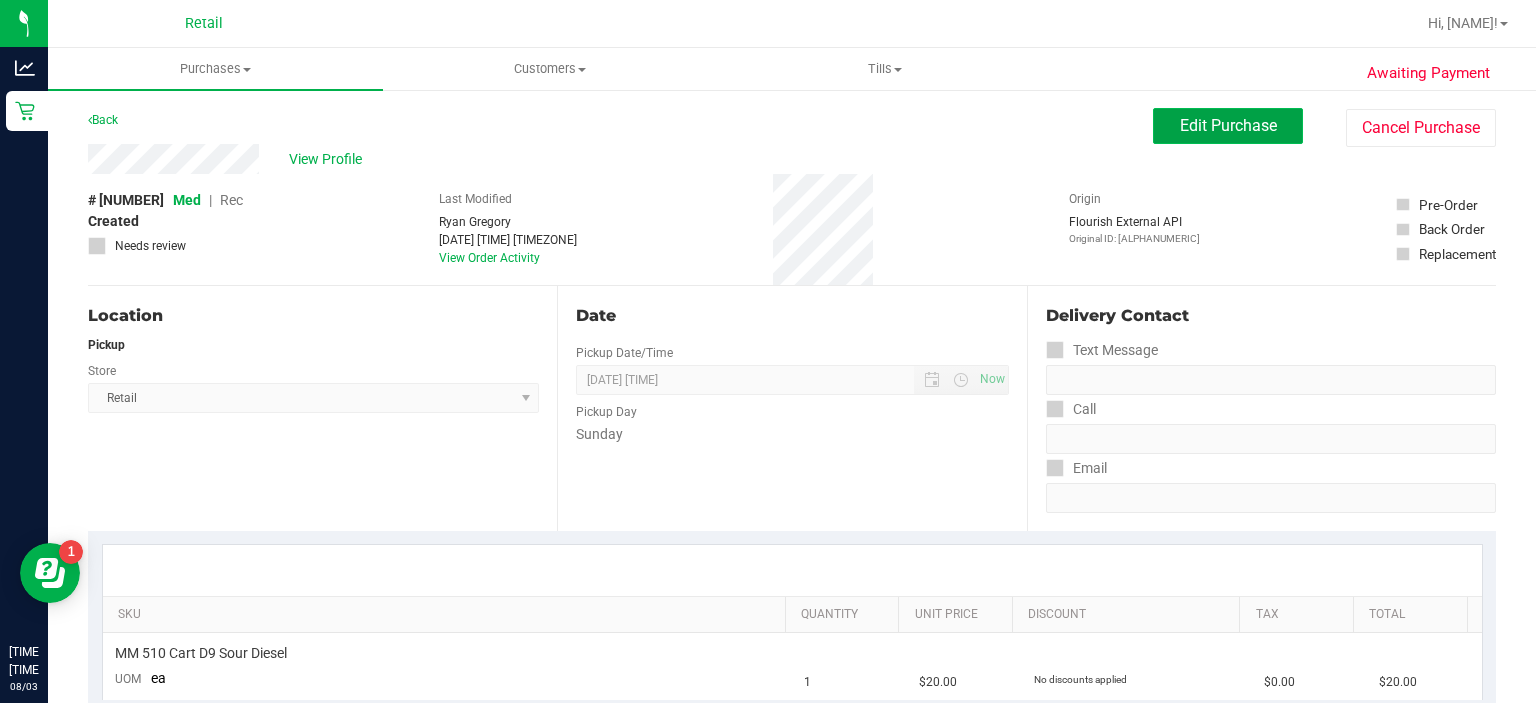 click on "Edit Purchase" at bounding box center [1228, 125] 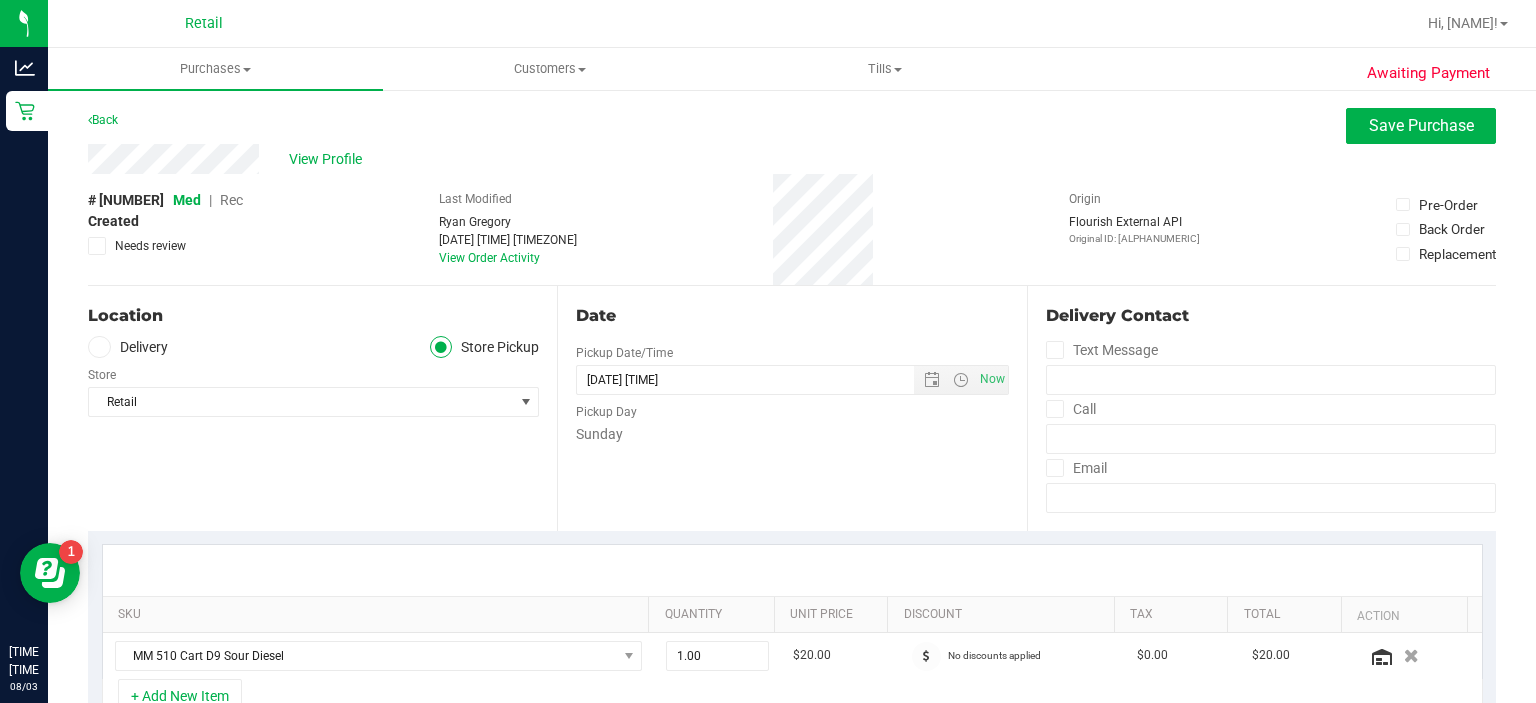 click on "Rec" at bounding box center [231, 200] 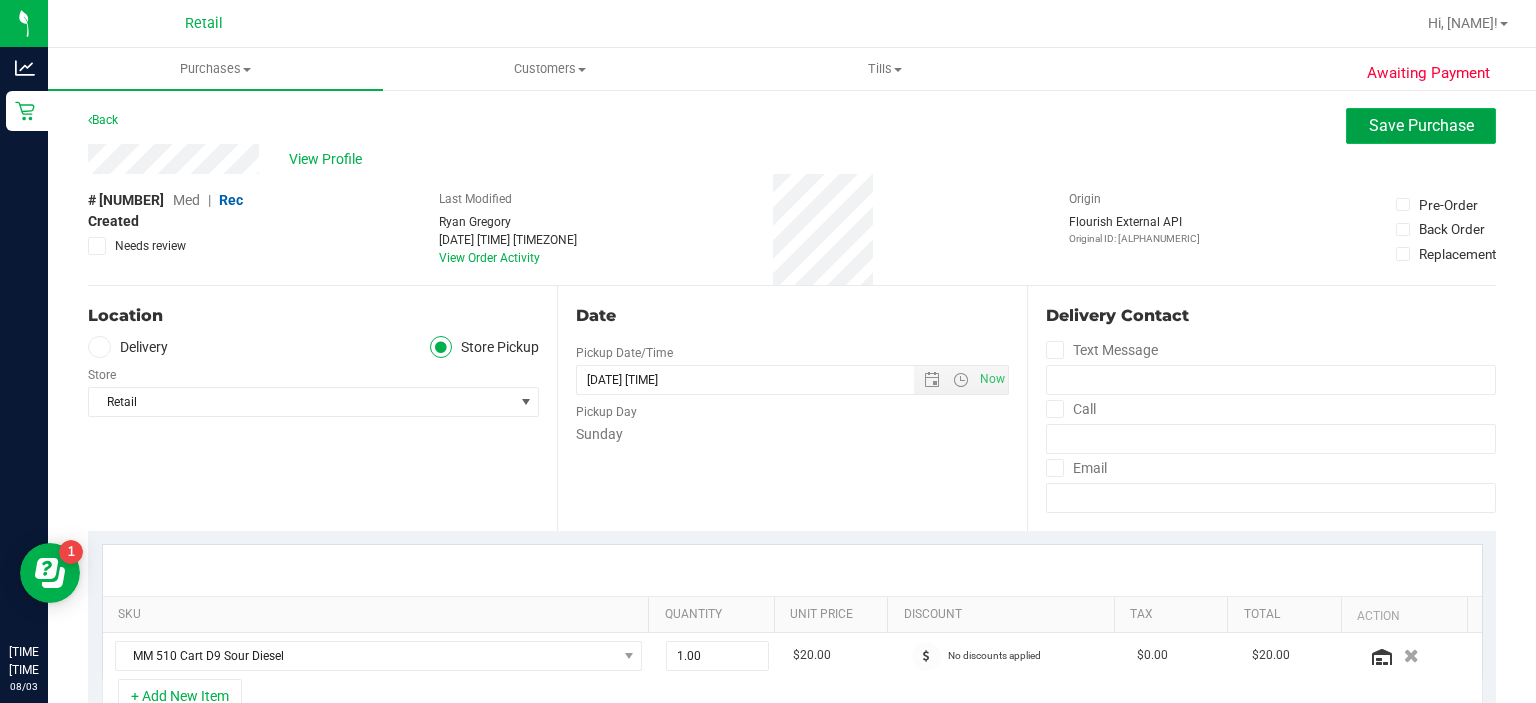 click on "Save Purchase" at bounding box center (1421, 125) 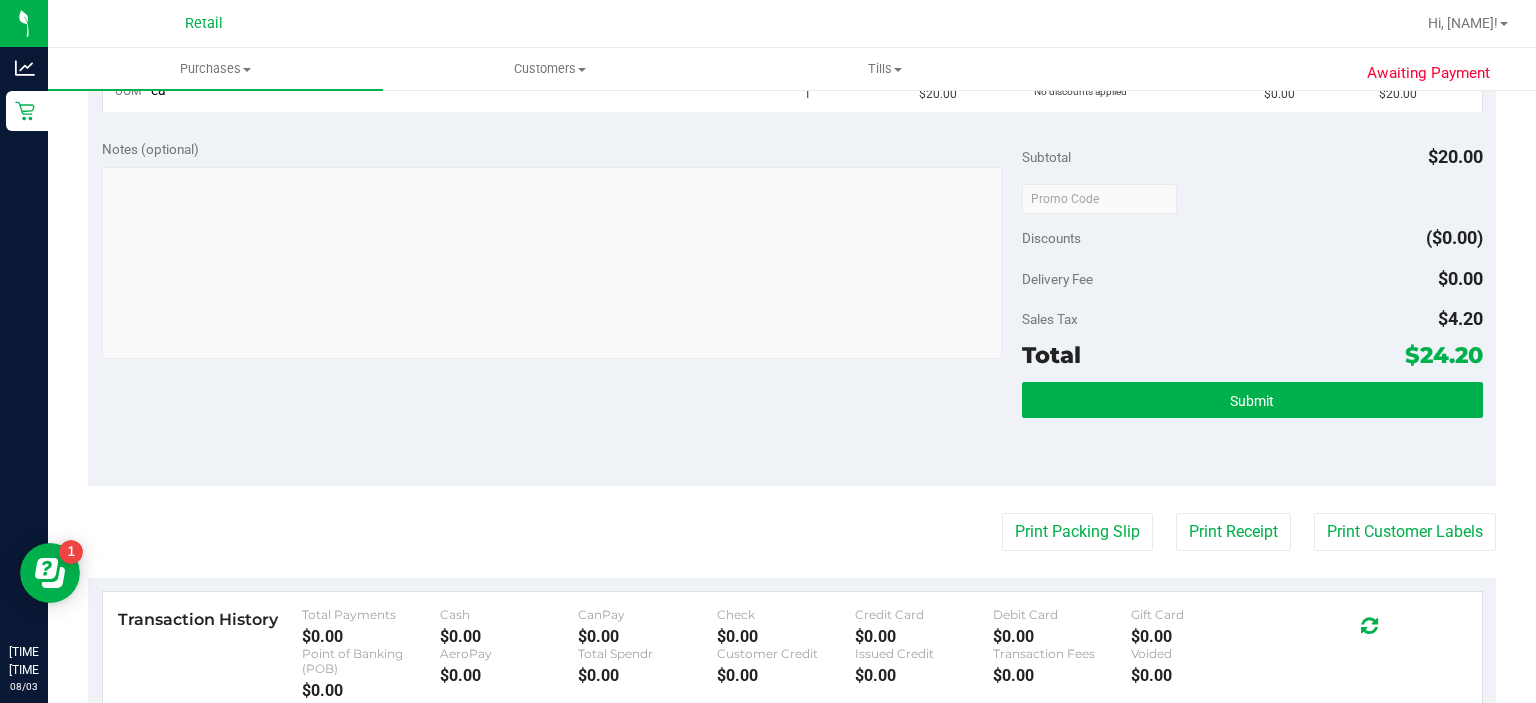 scroll, scrollTop: 628, scrollLeft: 0, axis: vertical 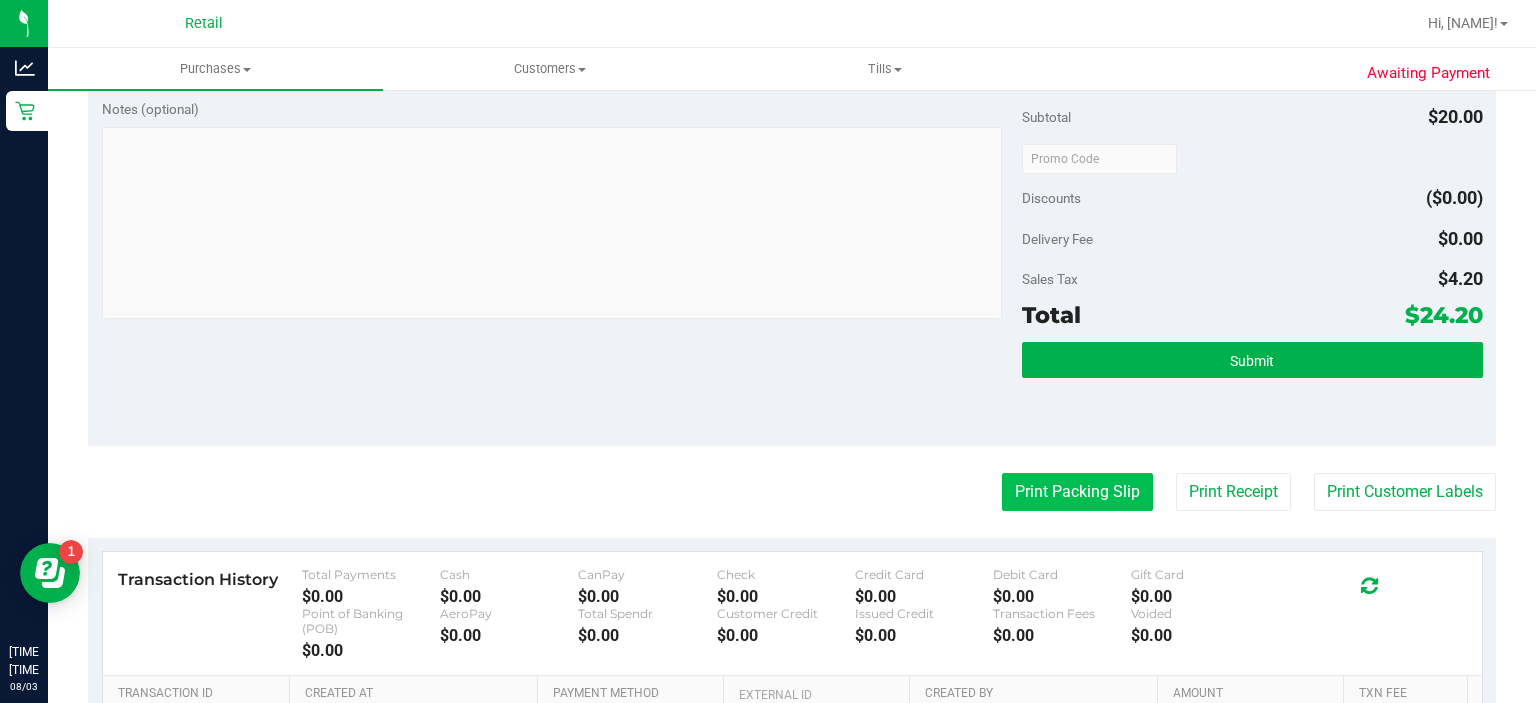 click on "Print Packing Slip" at bounding box center [1077, 492] 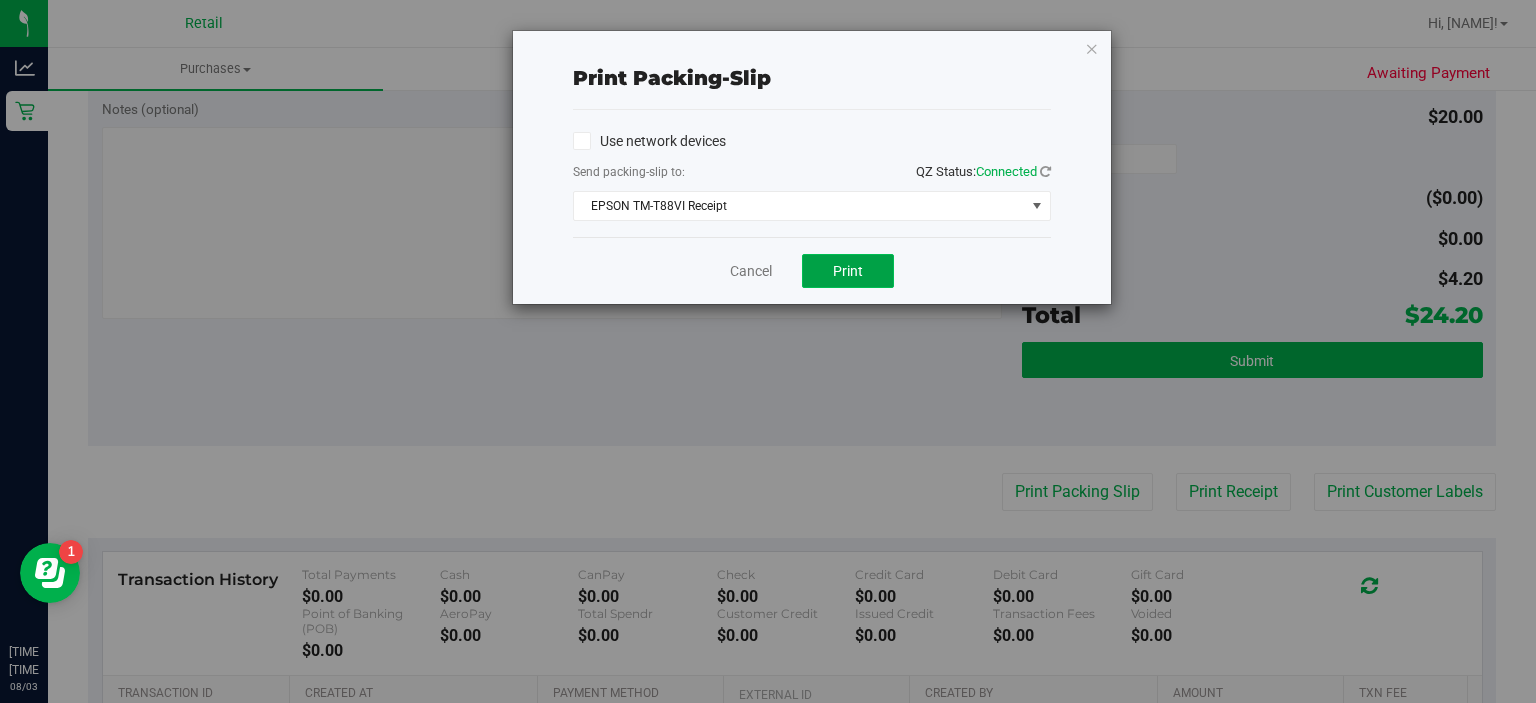click on "Print" at bounding box center (848, 271) 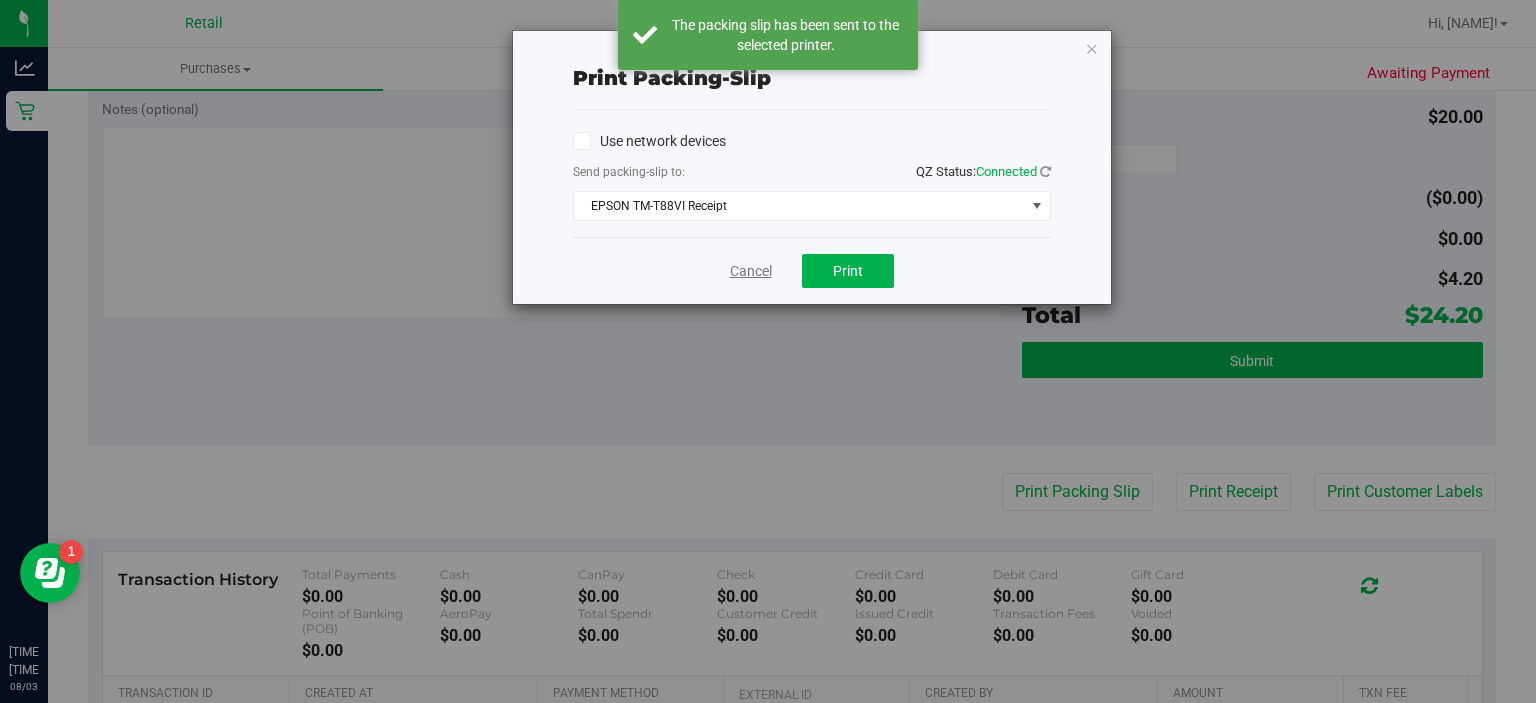 click on "Cancel" at bounding box center (751, 271) 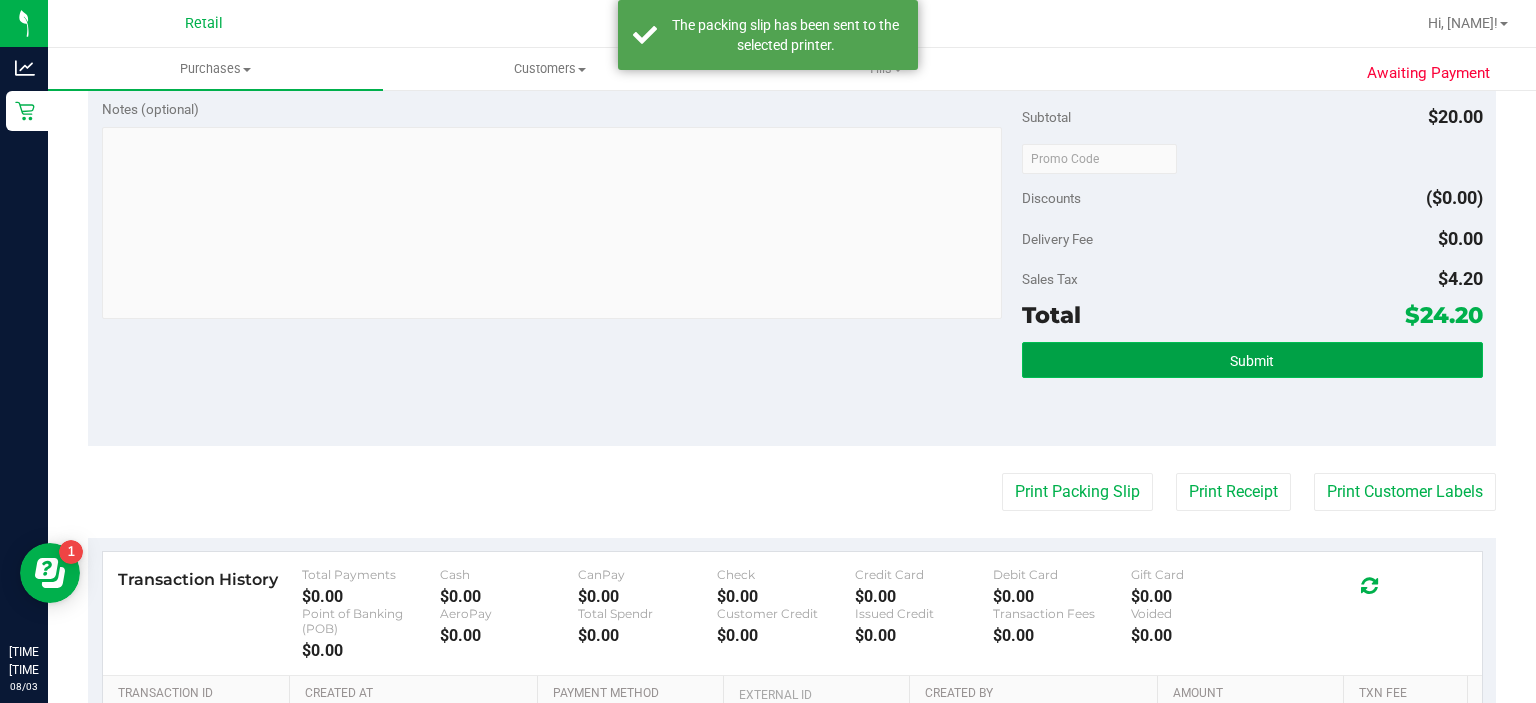 click on "Submit" at bounding box center (1252, 360) 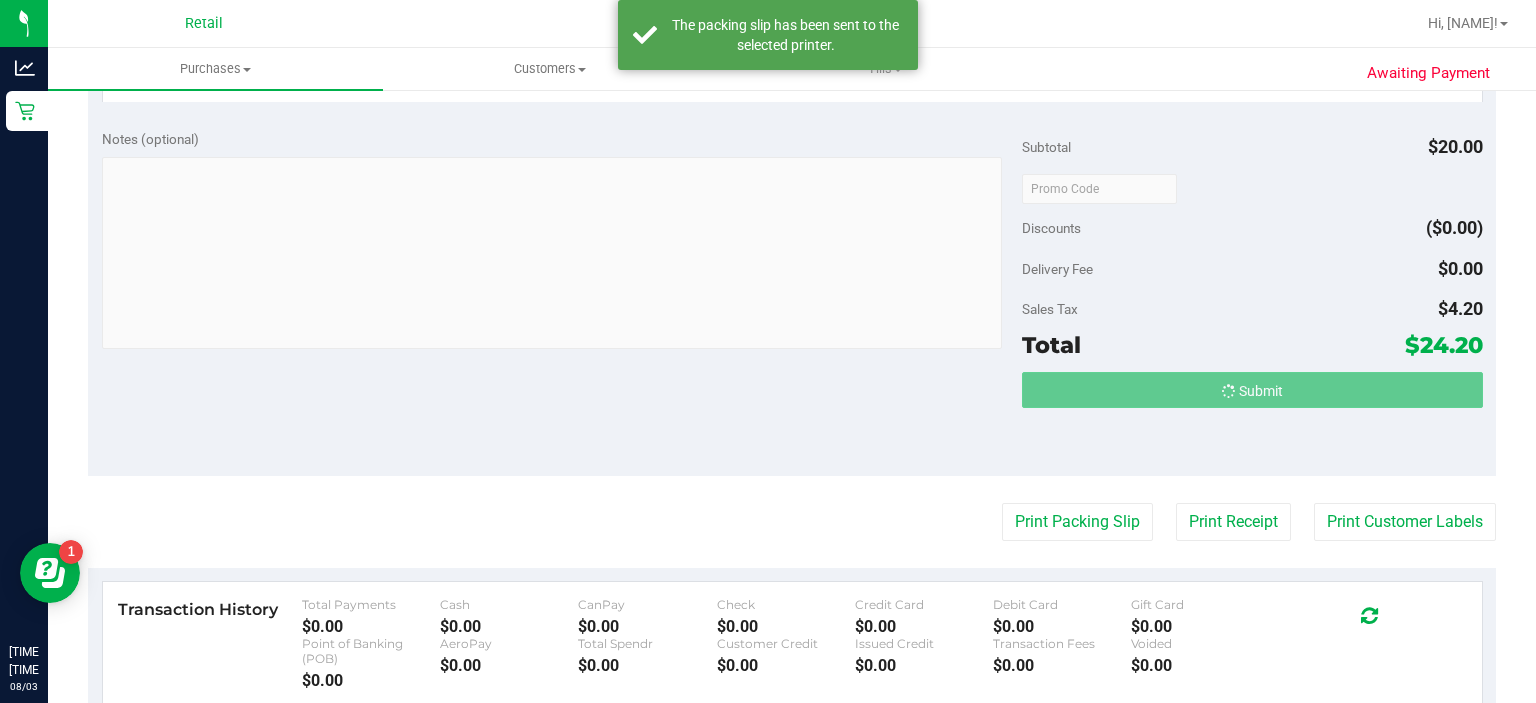 scroll, scrollTop: 567, scrollLeft: 0, axis: vertical 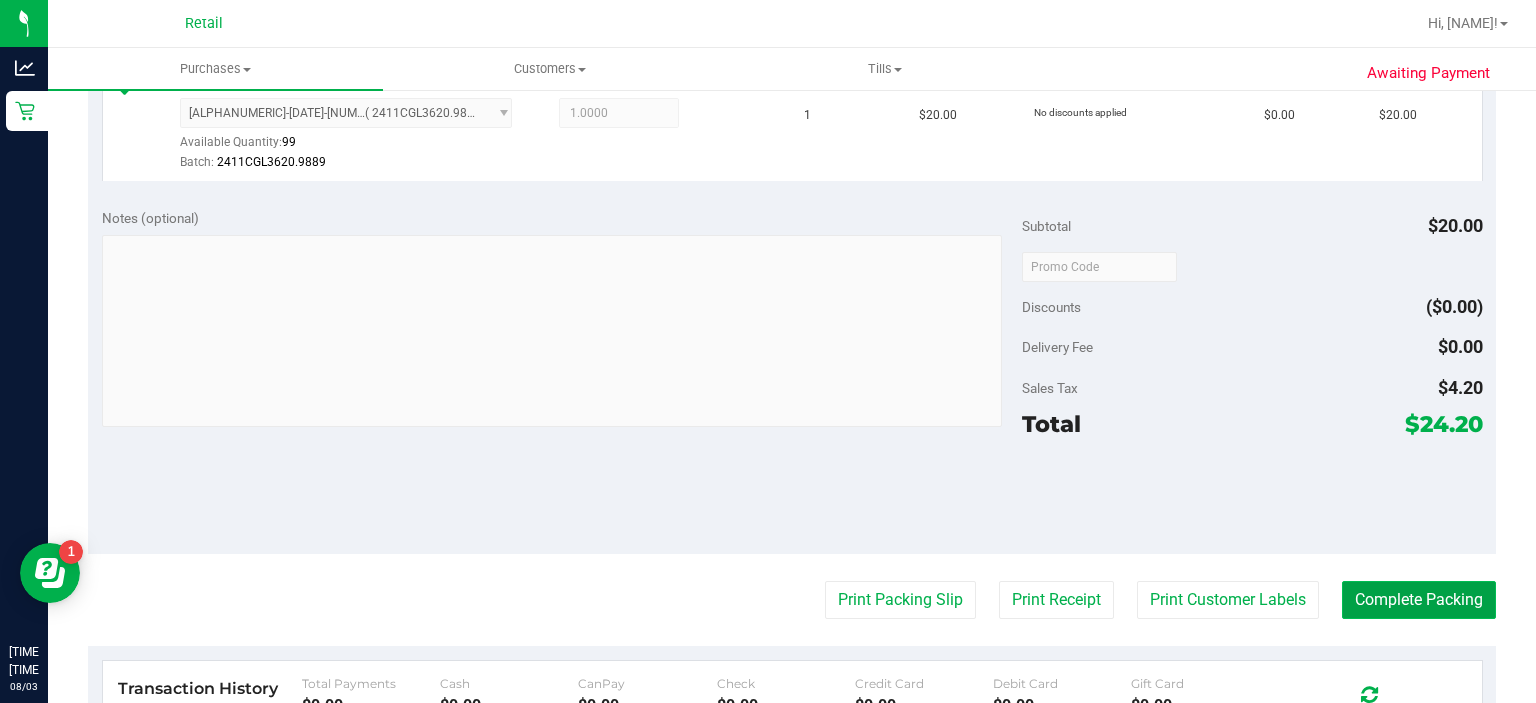 click on "Complete Packing" at bounding box center (1419, 600) 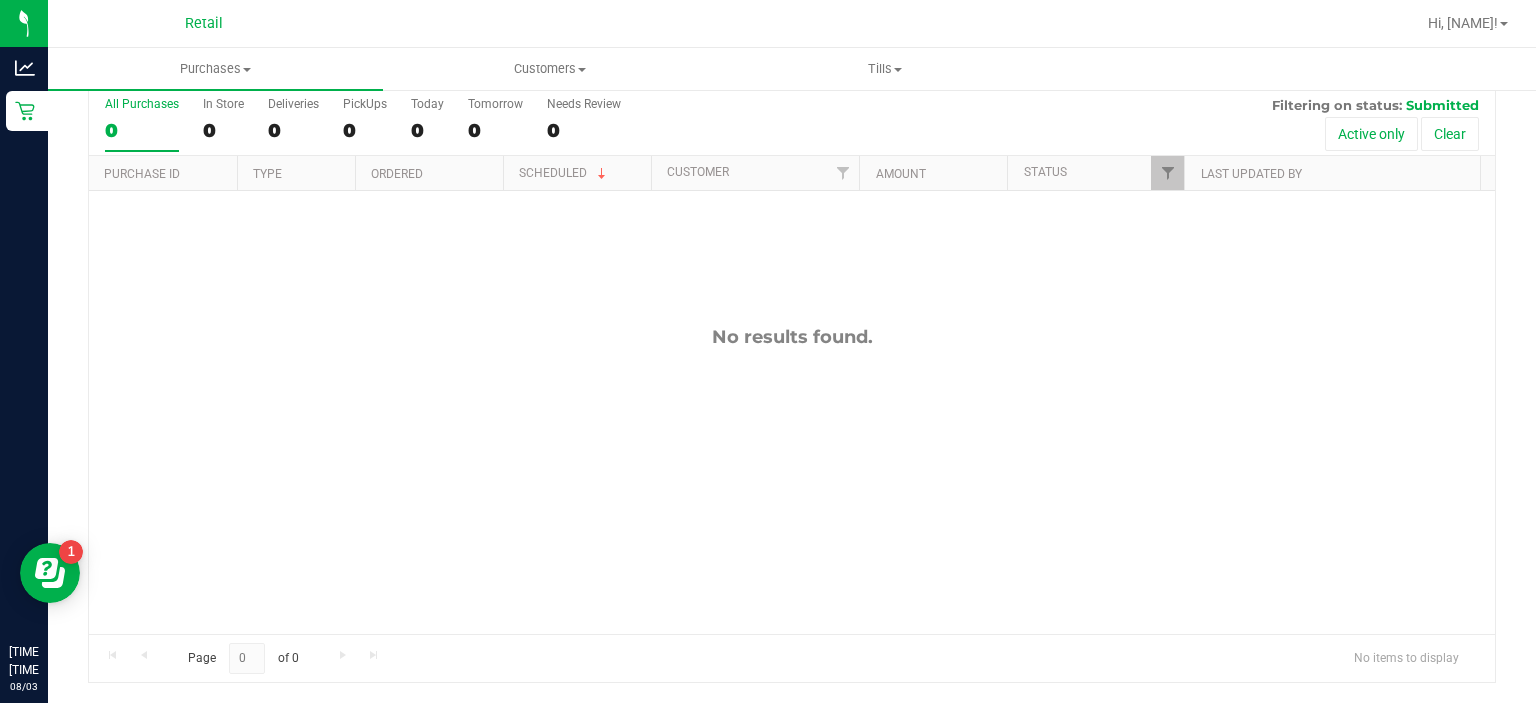 scroll, scrollTop: 0, scrollLeft: 0, axis: both 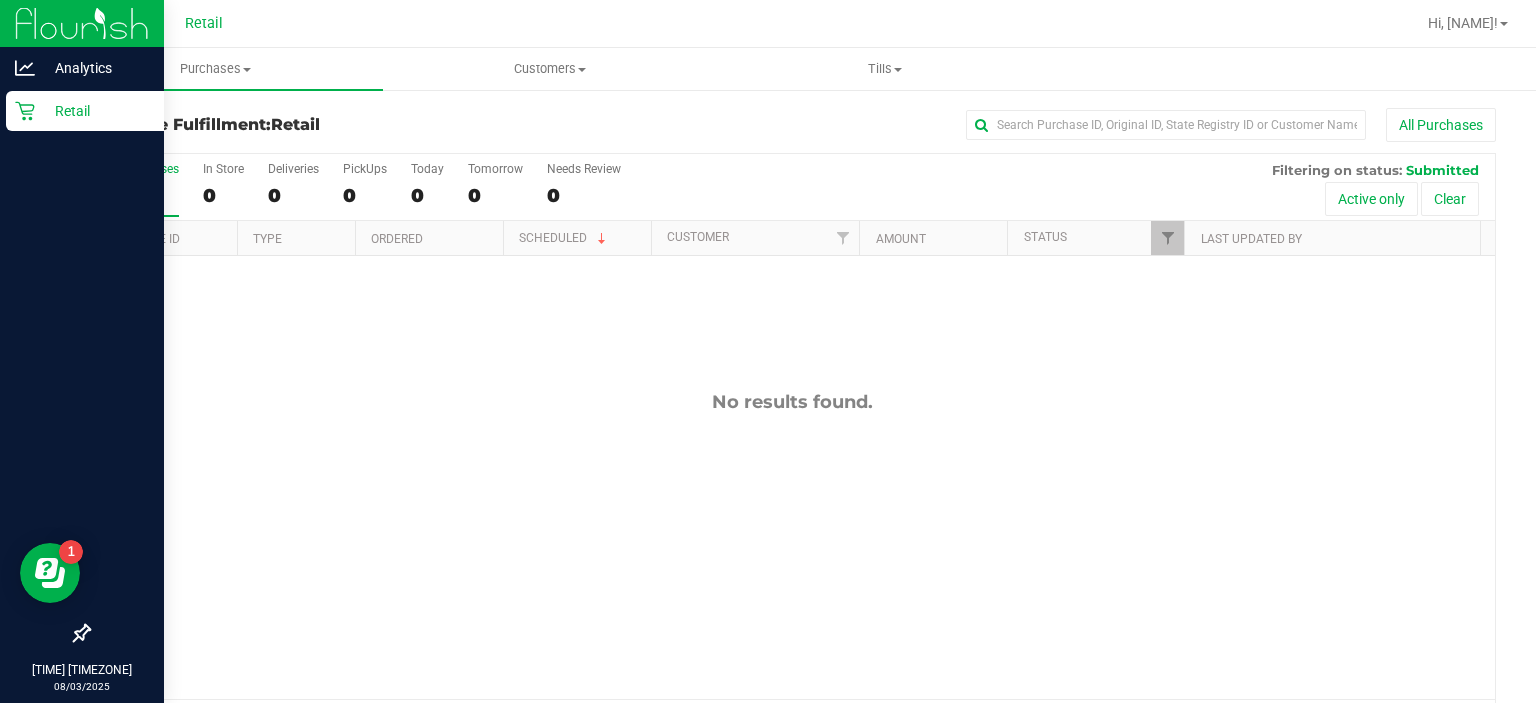 click 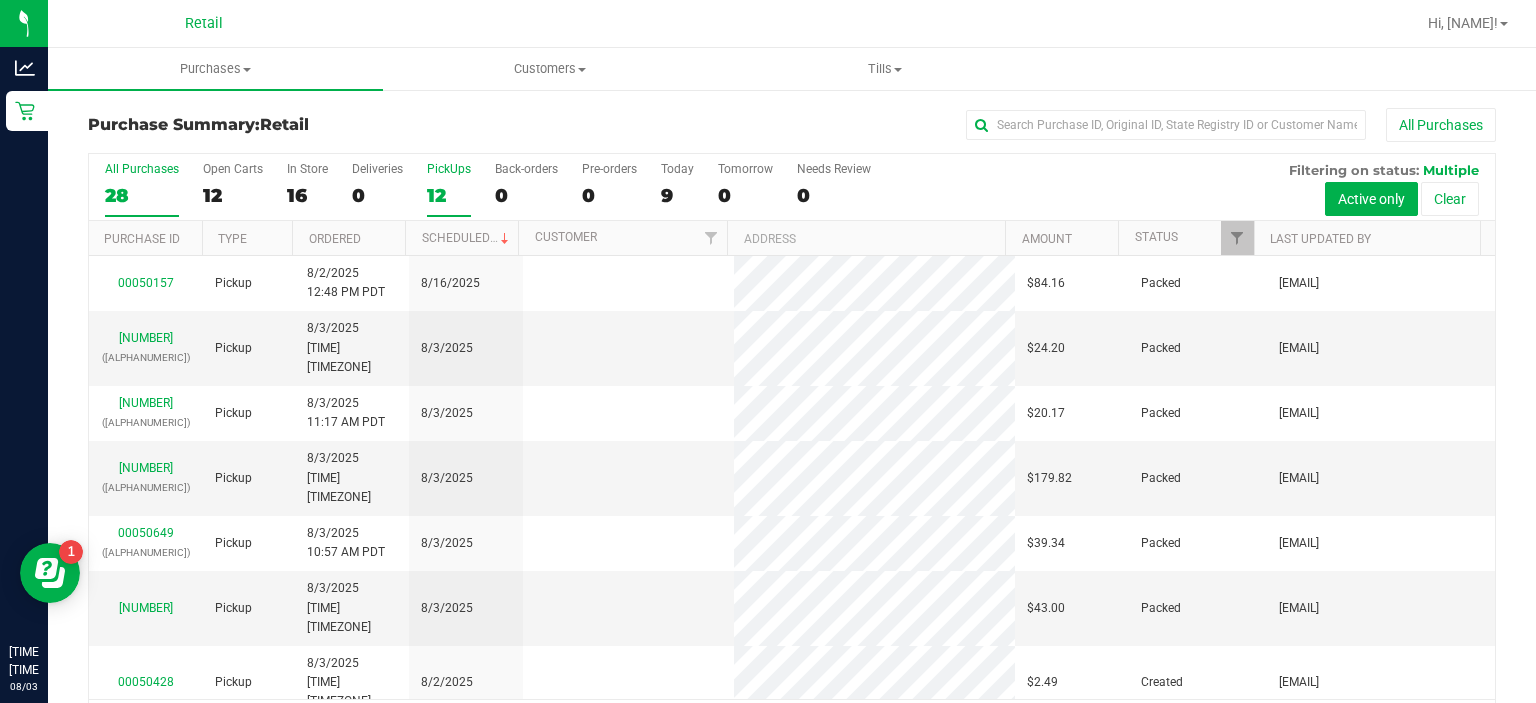 click on "PickUps" at bounding box center [449, 169] 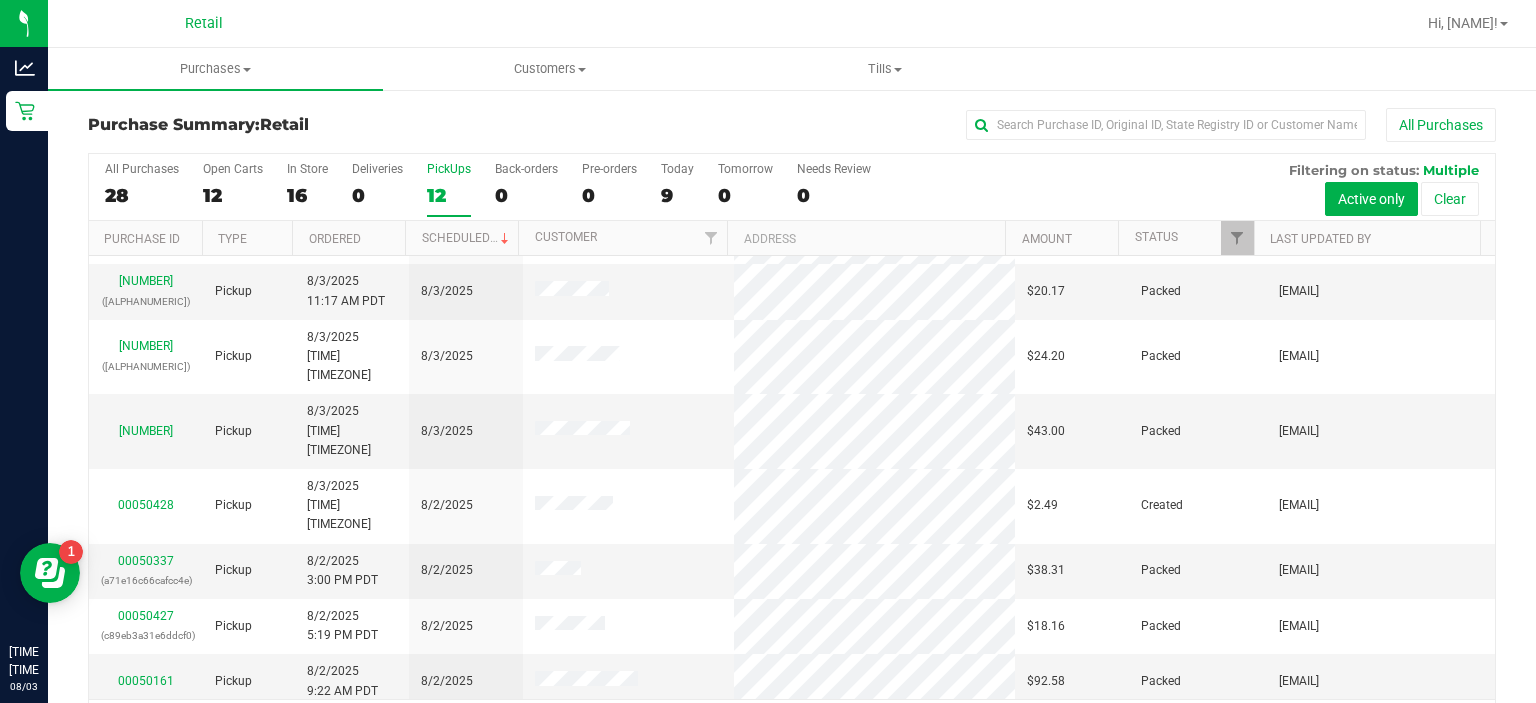 scroll, scrollTop: 218, scrollLeft: 0, axis: vertical 